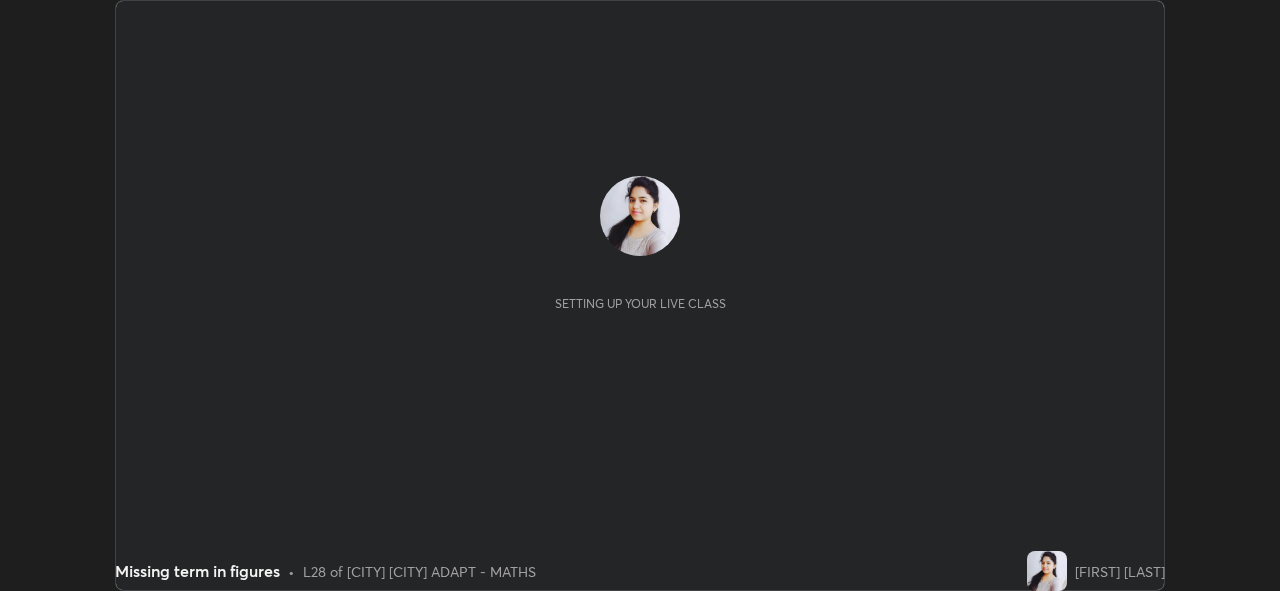 scroll, scrollTop: 0, scrollLeft: 0, axis: both 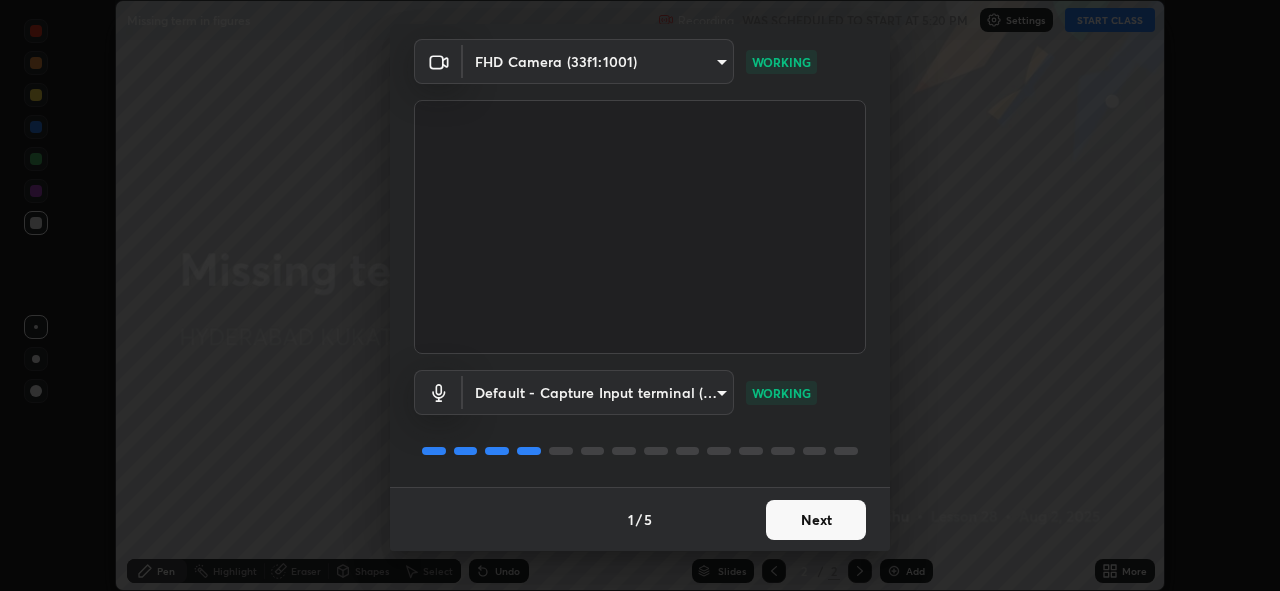 click on "Next" at bounding box center [816, 520] 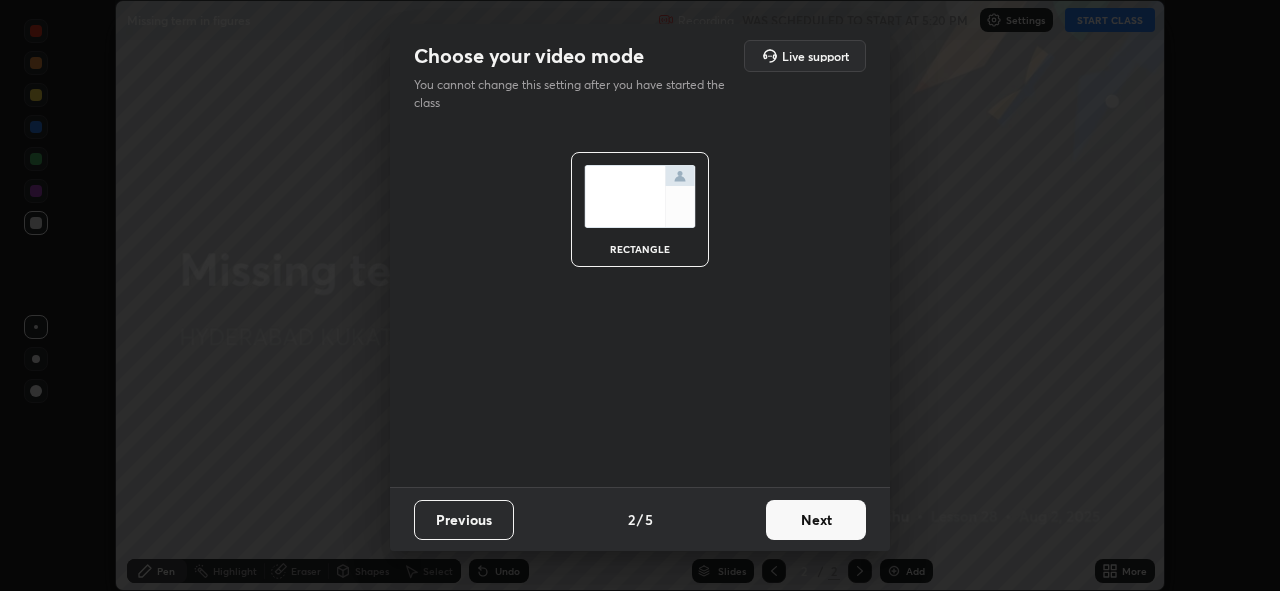 click on "Next" at bounding box center (816, 520) 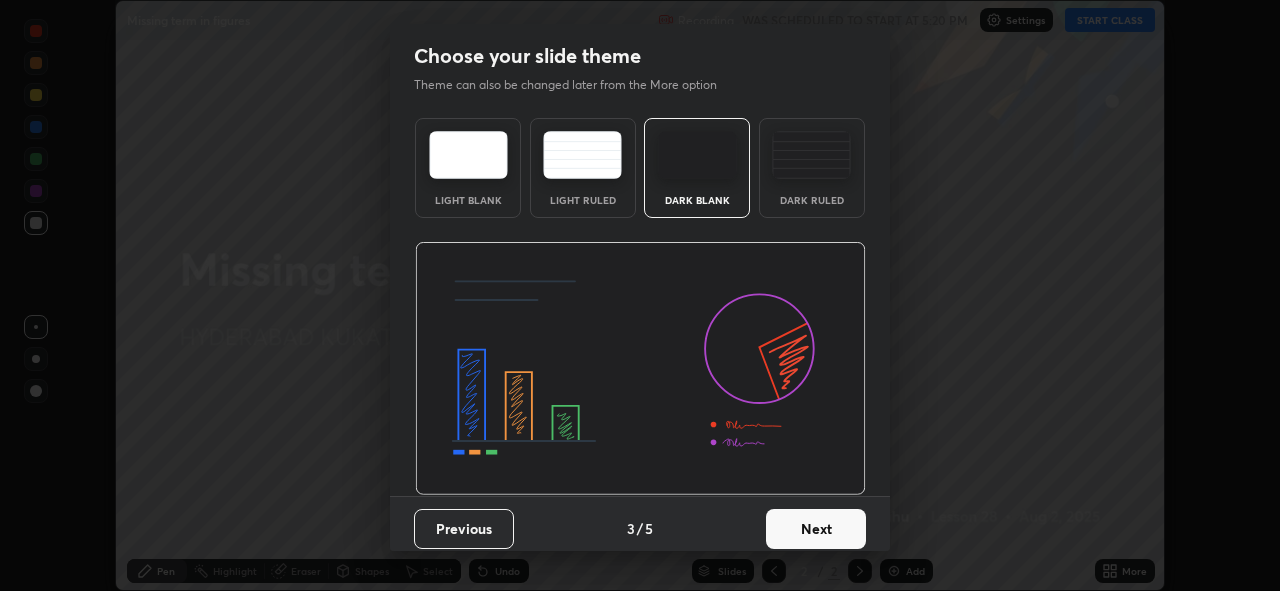 click on "Next" at bounding box center [816, 529] 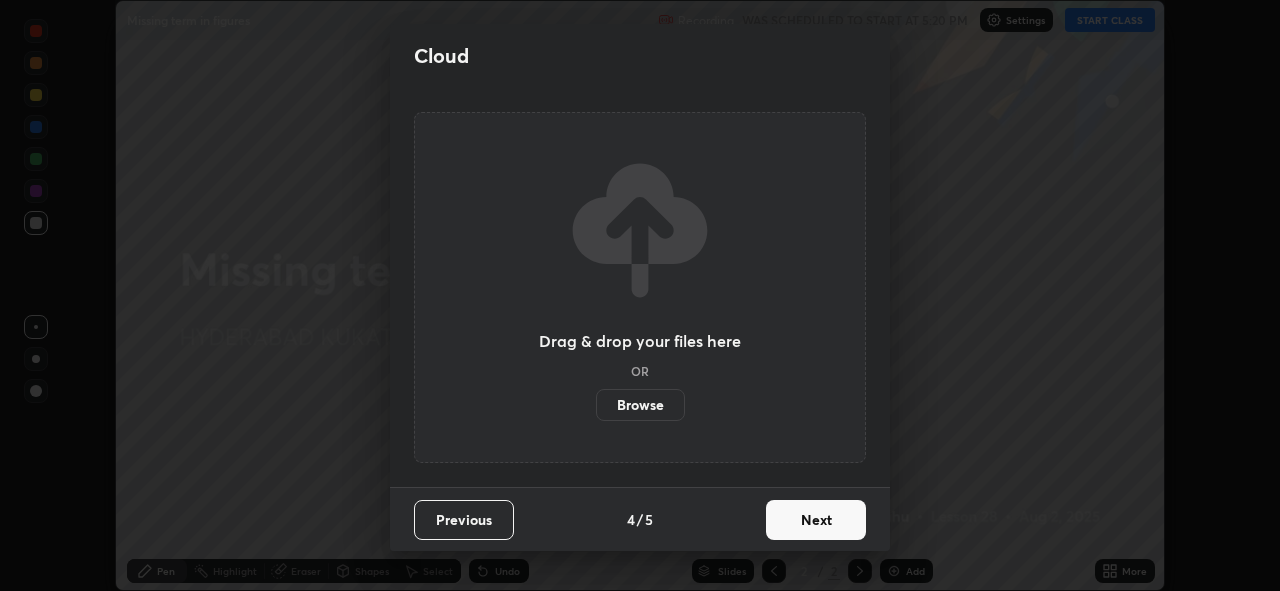 click on "Next" at bounding box center (816, 520) 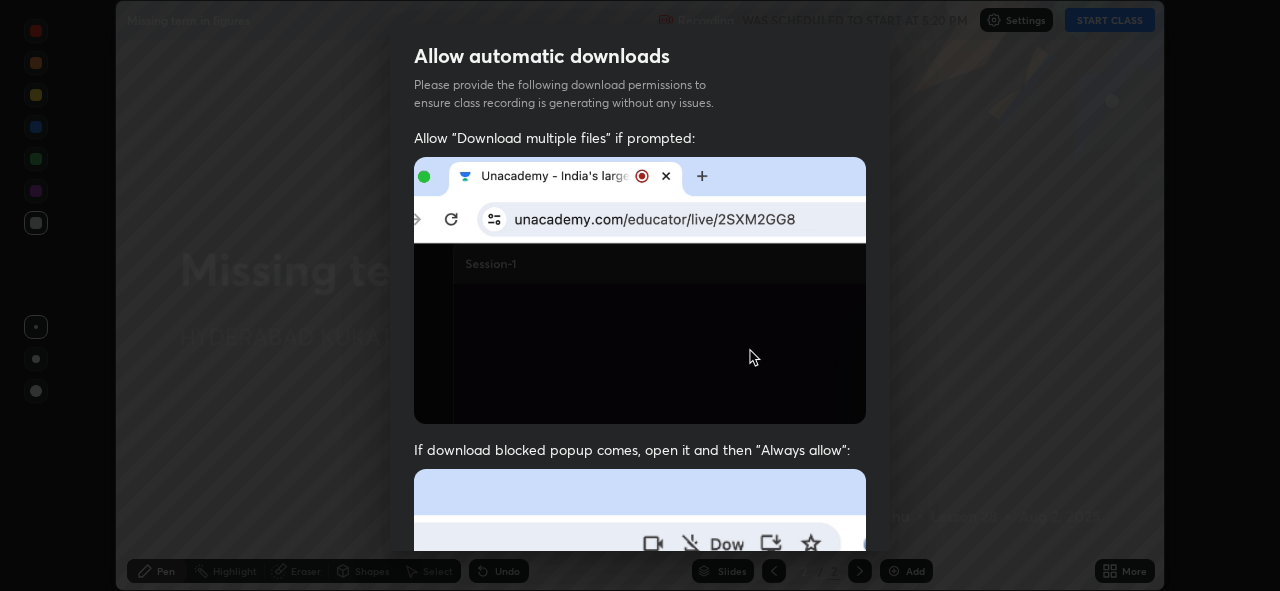 click at bounding box center (640, 687) 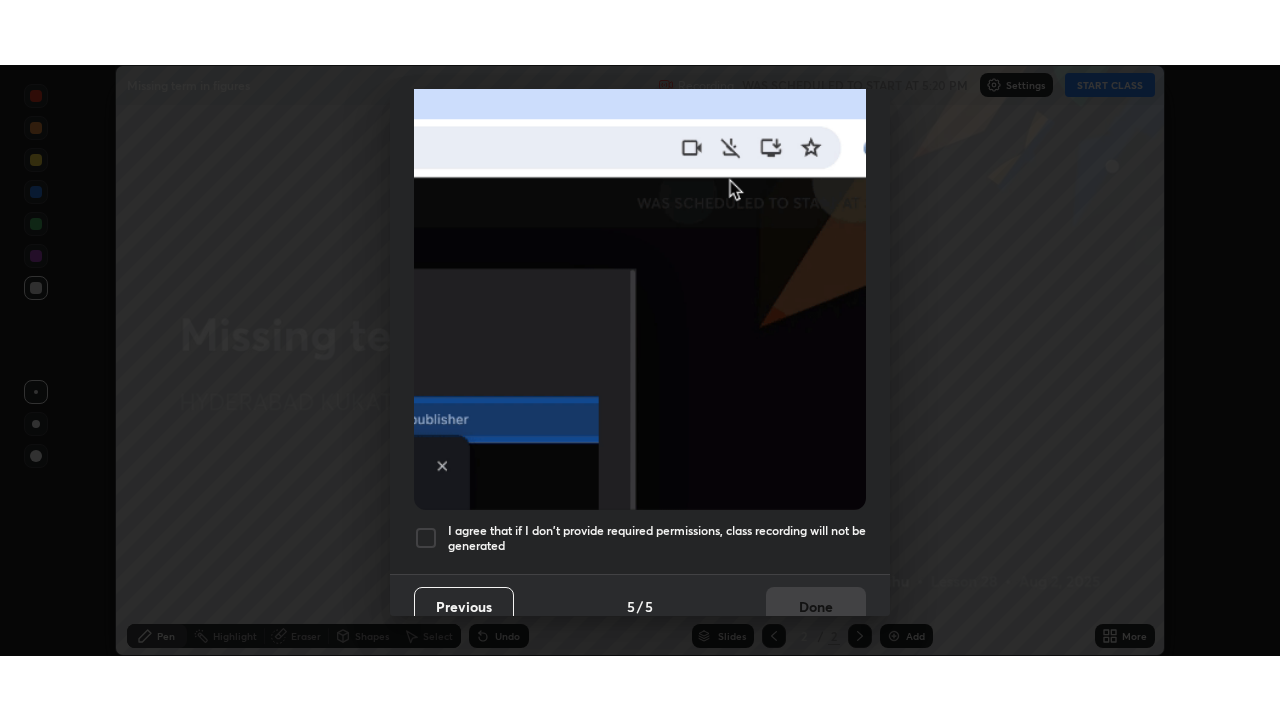 scroll, scrollTop: 473, scrollLeft: 0, axis: vertical 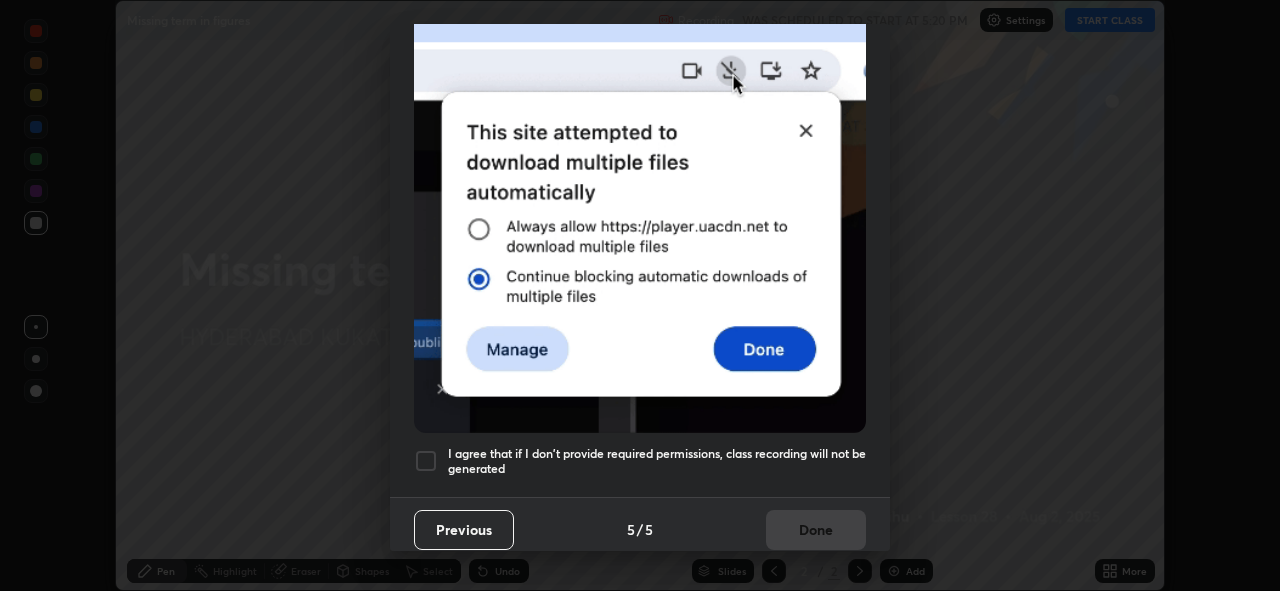 click at bounding box center (426, 461) 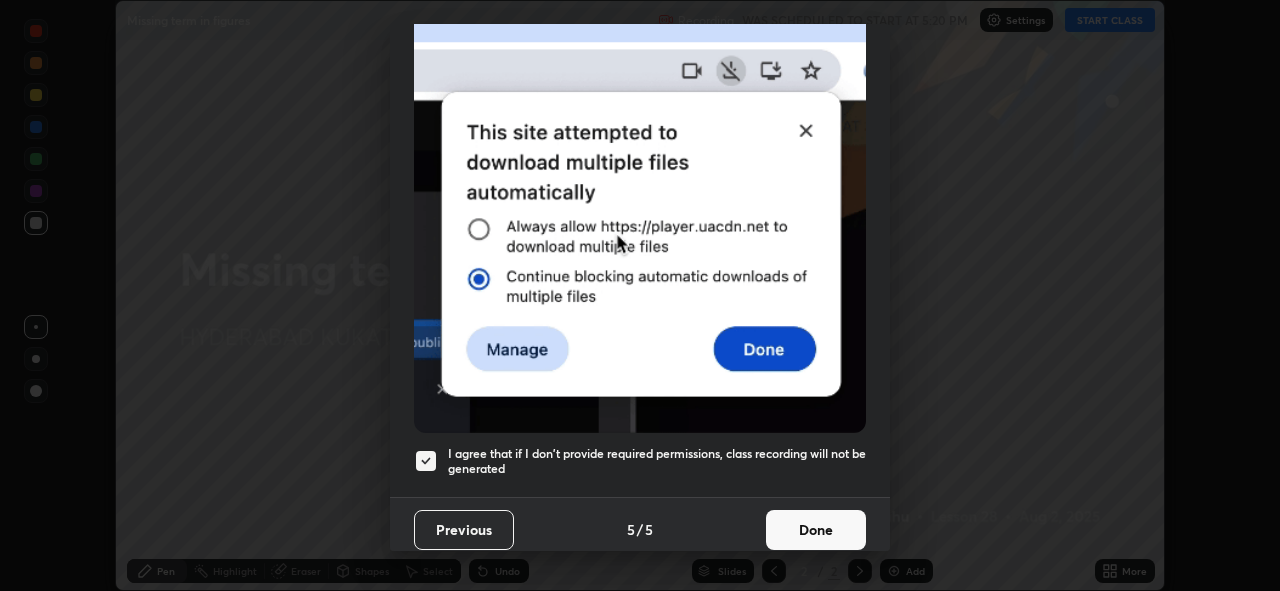 click on "Done" at bounding box center (816, 530) 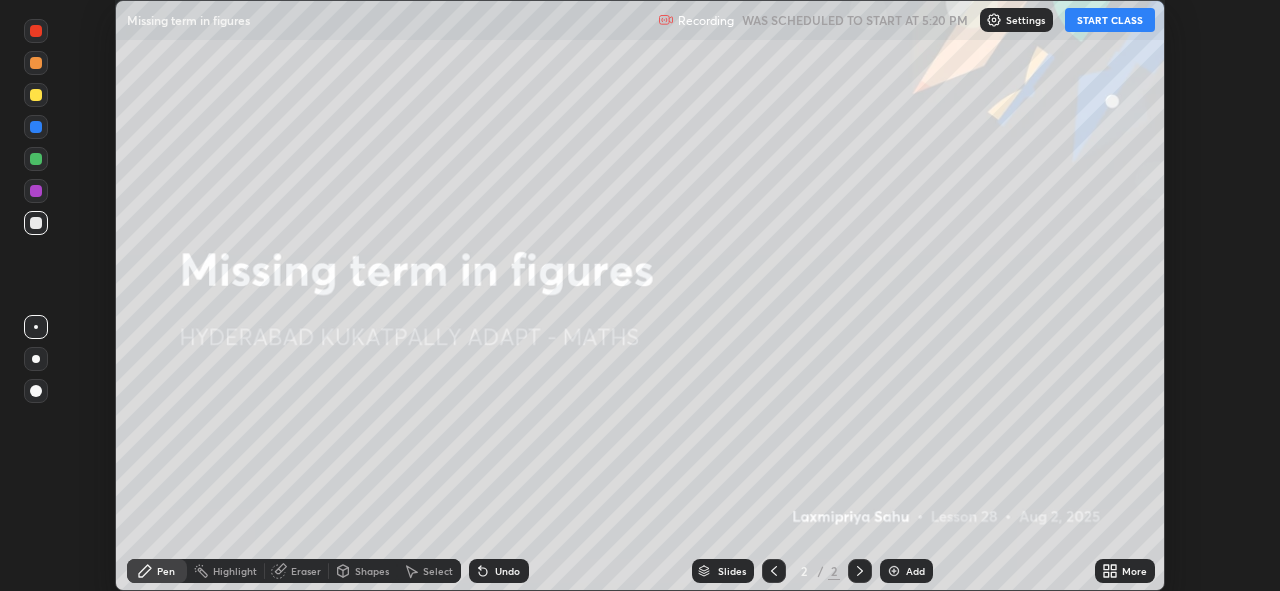 click on "START CLASS" at bounding box center (1110, 20) 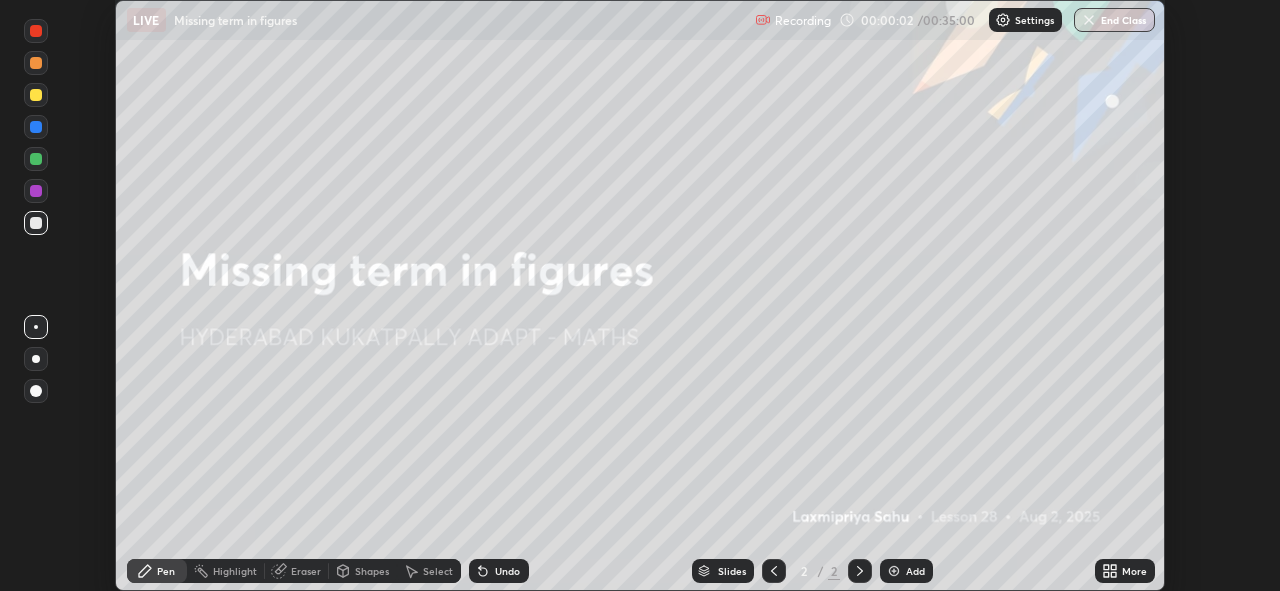 click 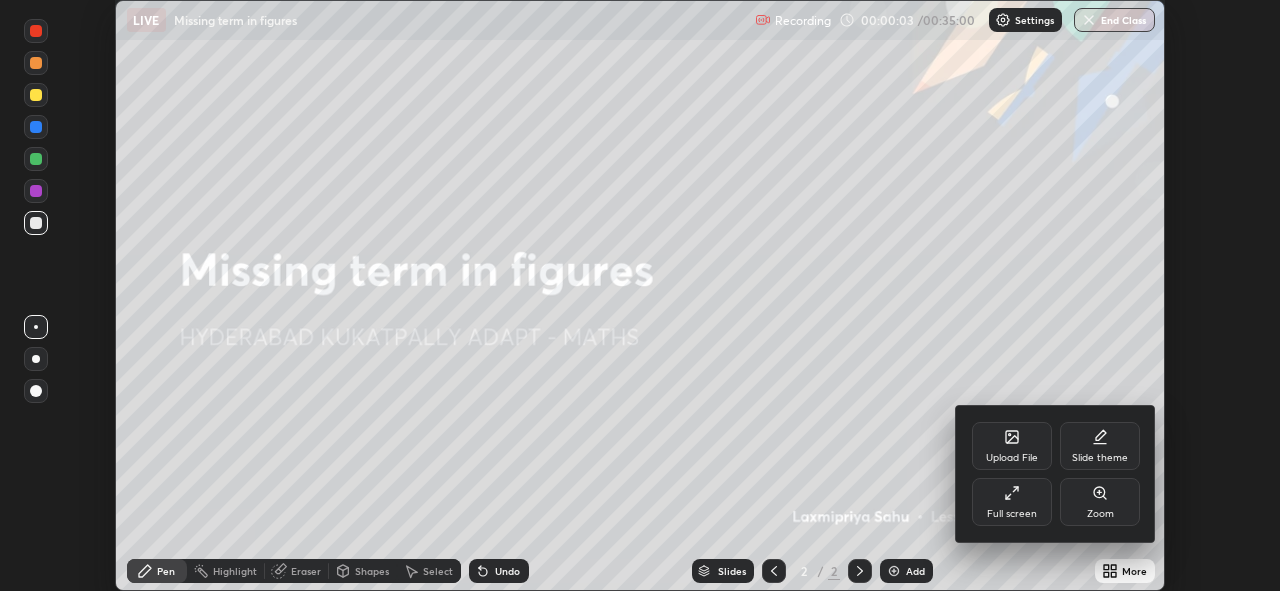 click on "Full screen" at bounding box center [1012, 502] 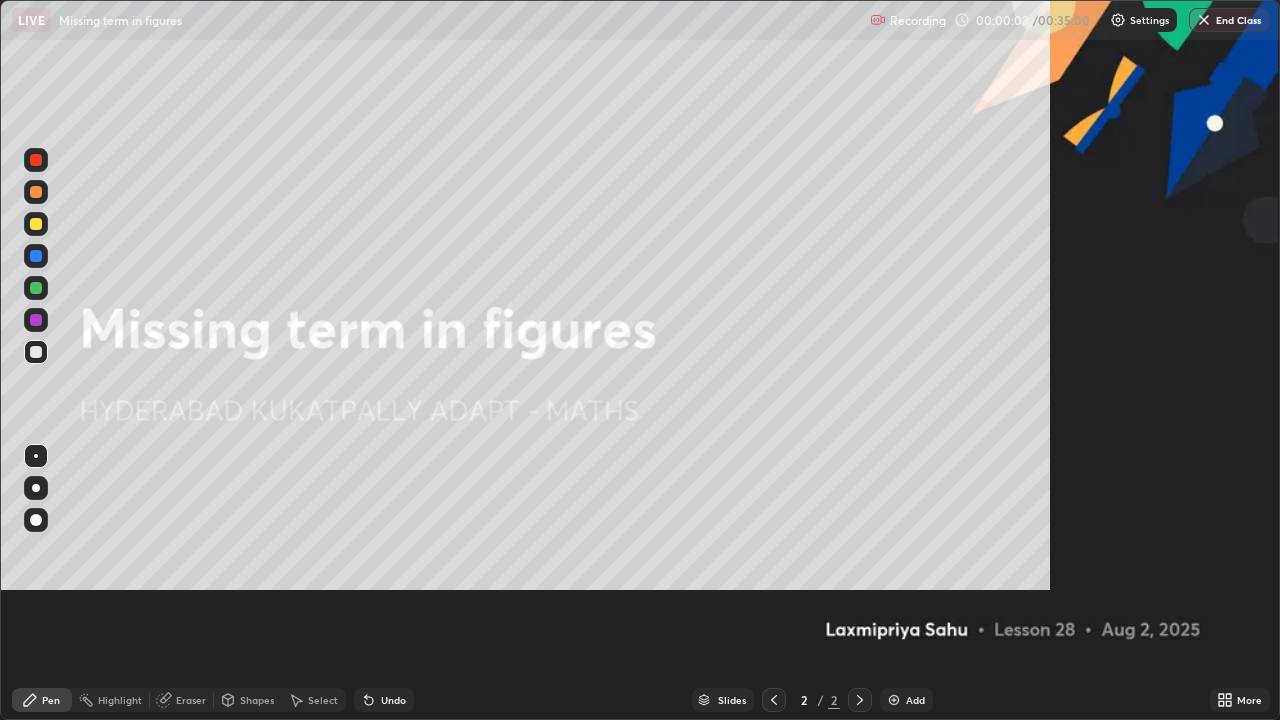 scroll, scrollTop: 99280, scrollLeft: 98720, axis: both 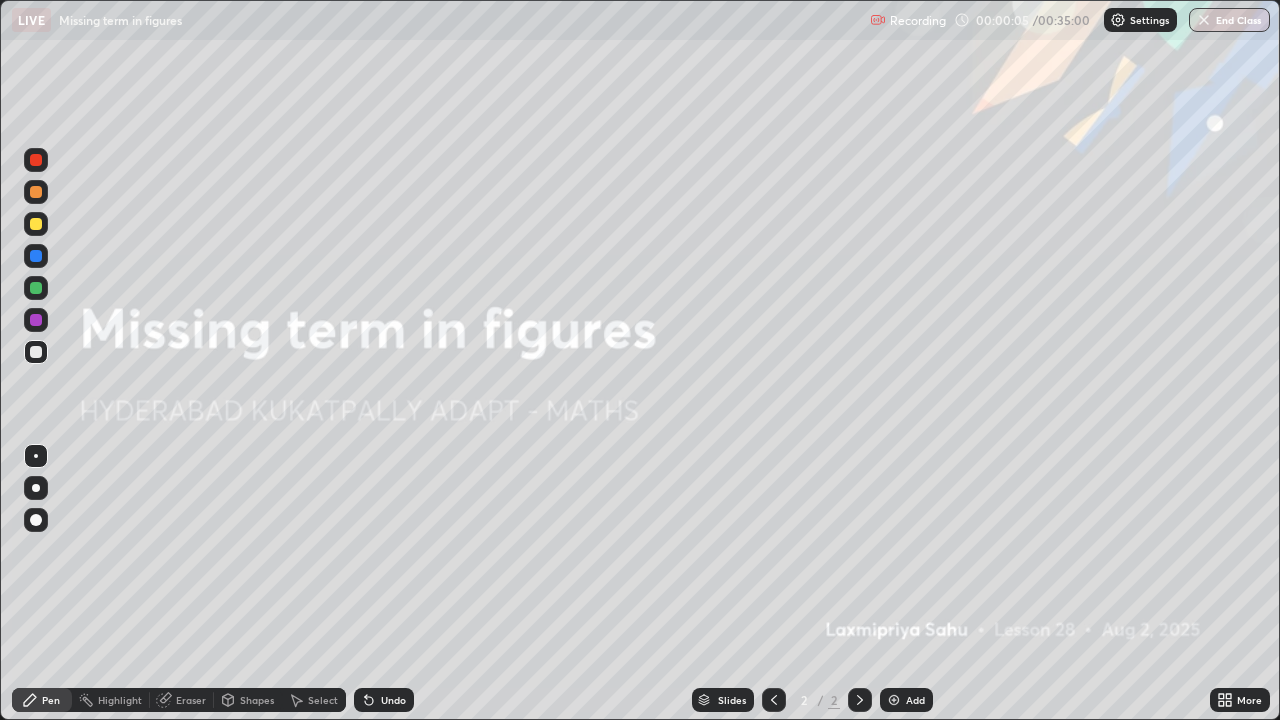 click at bounding box center (894, 700) 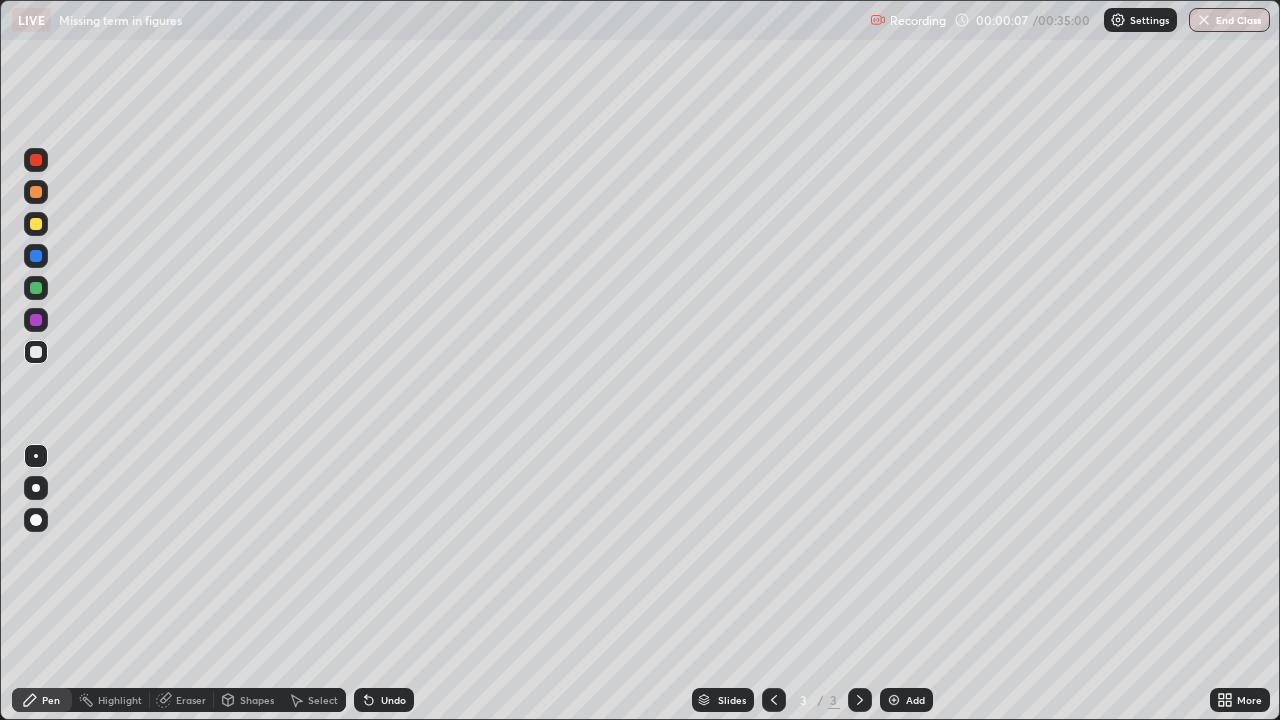 click 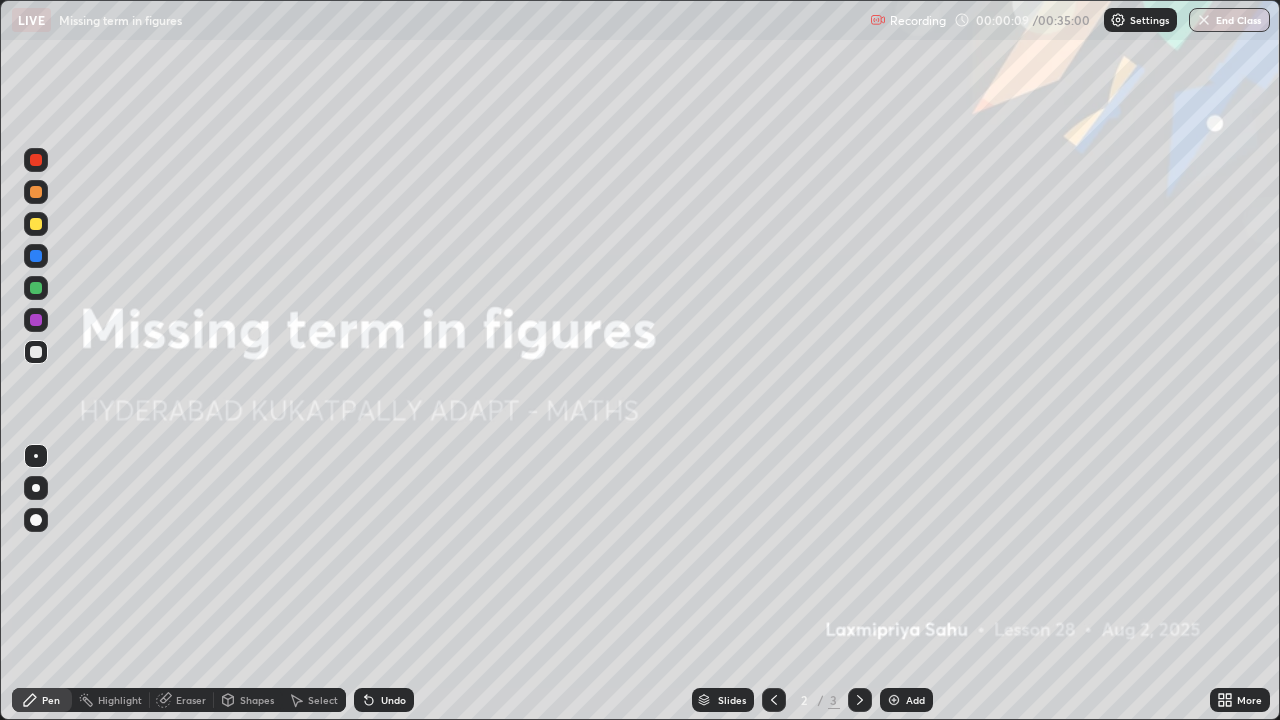 click at bounding box center [894, 700] 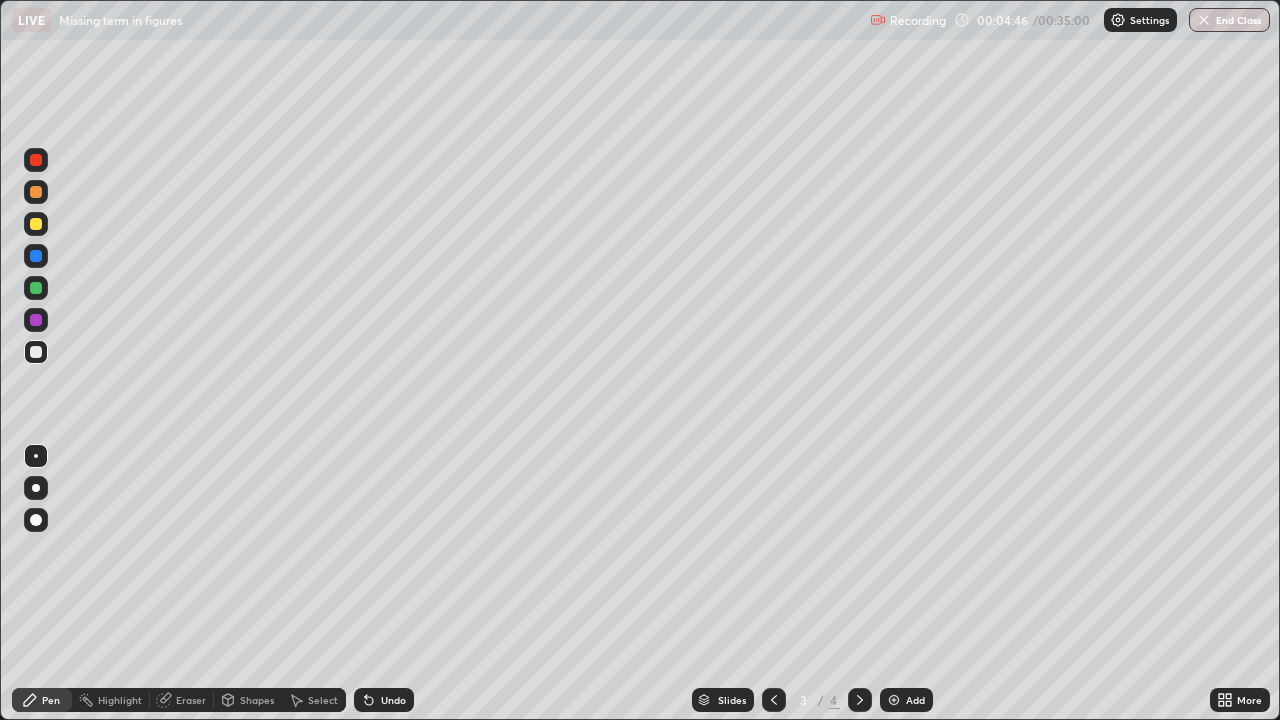 click at bounding box center (36, 256) 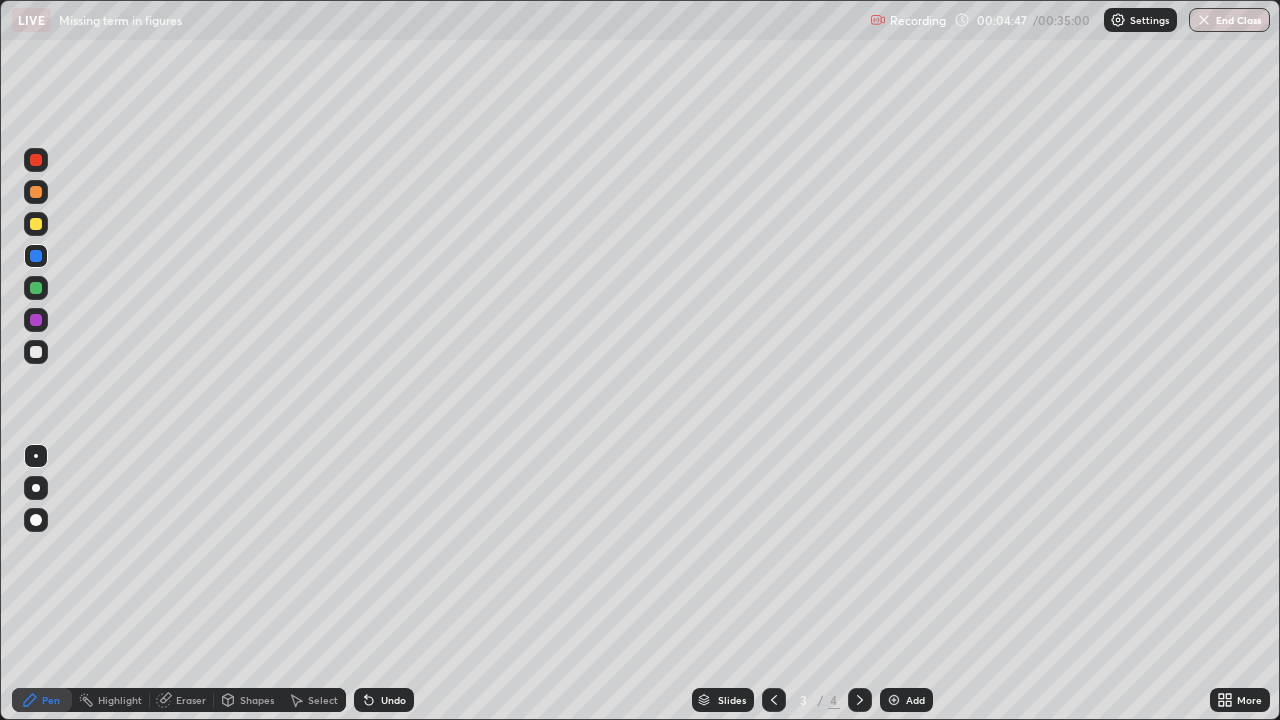 click at bounding box center [36, 224] 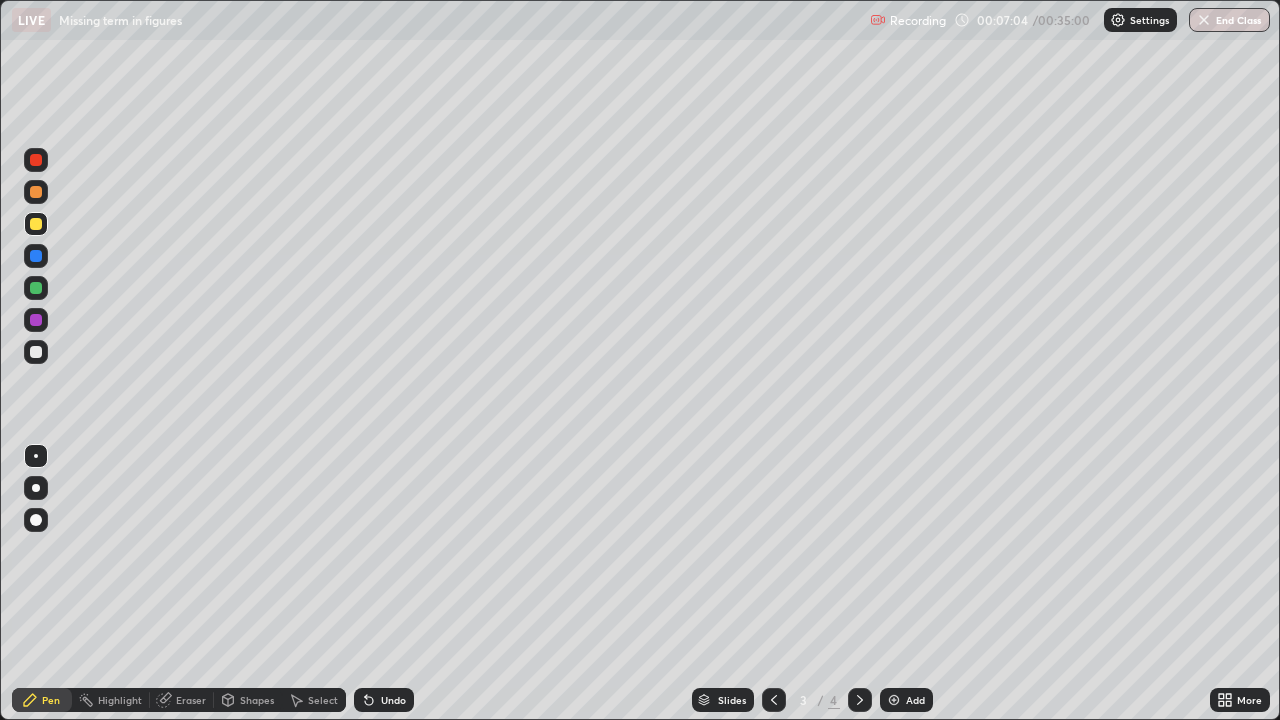 click on "Undo" at bounding box center (384, 700) 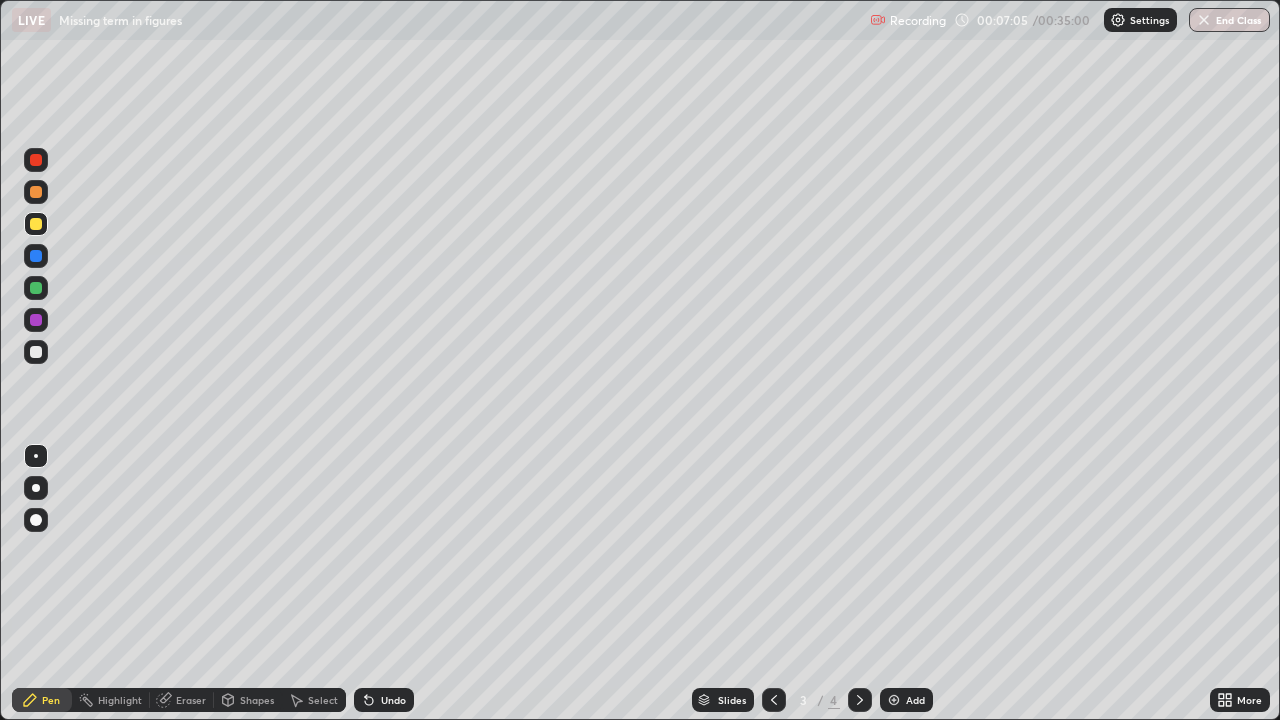 click on "Undo" at bounding box center (393, 700) 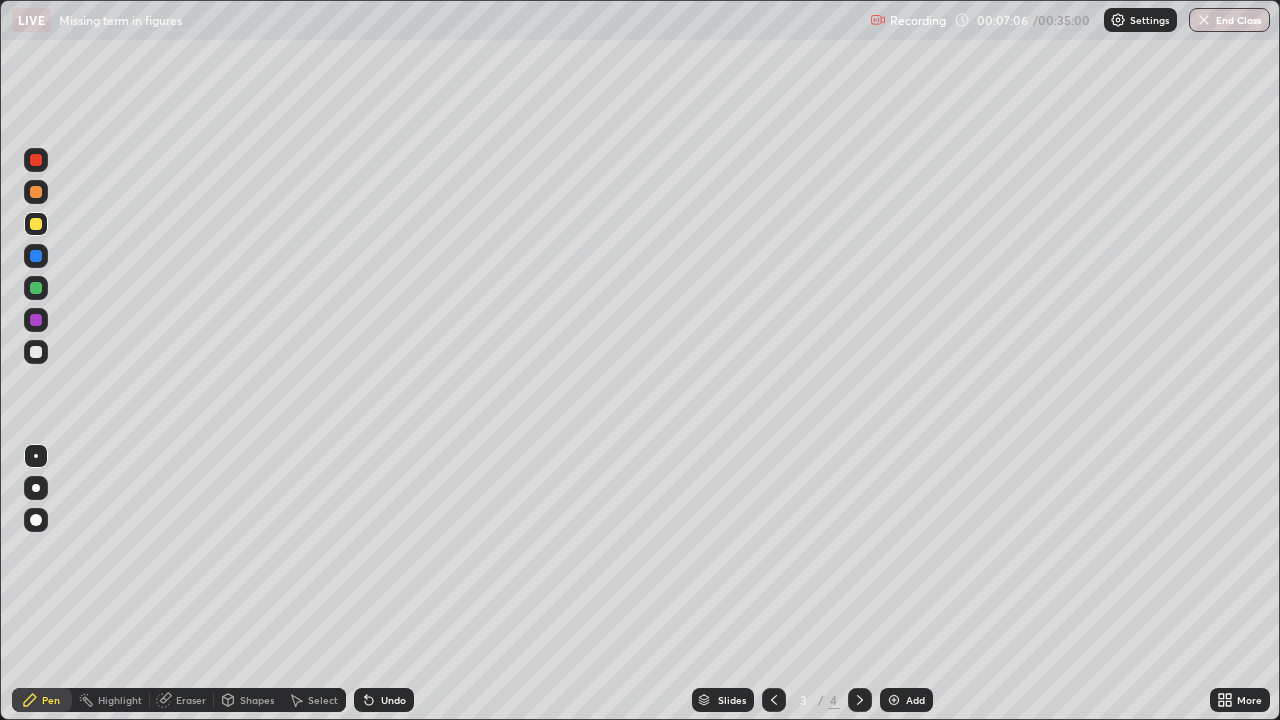click on "Undo" at bounding box center [393, 700] 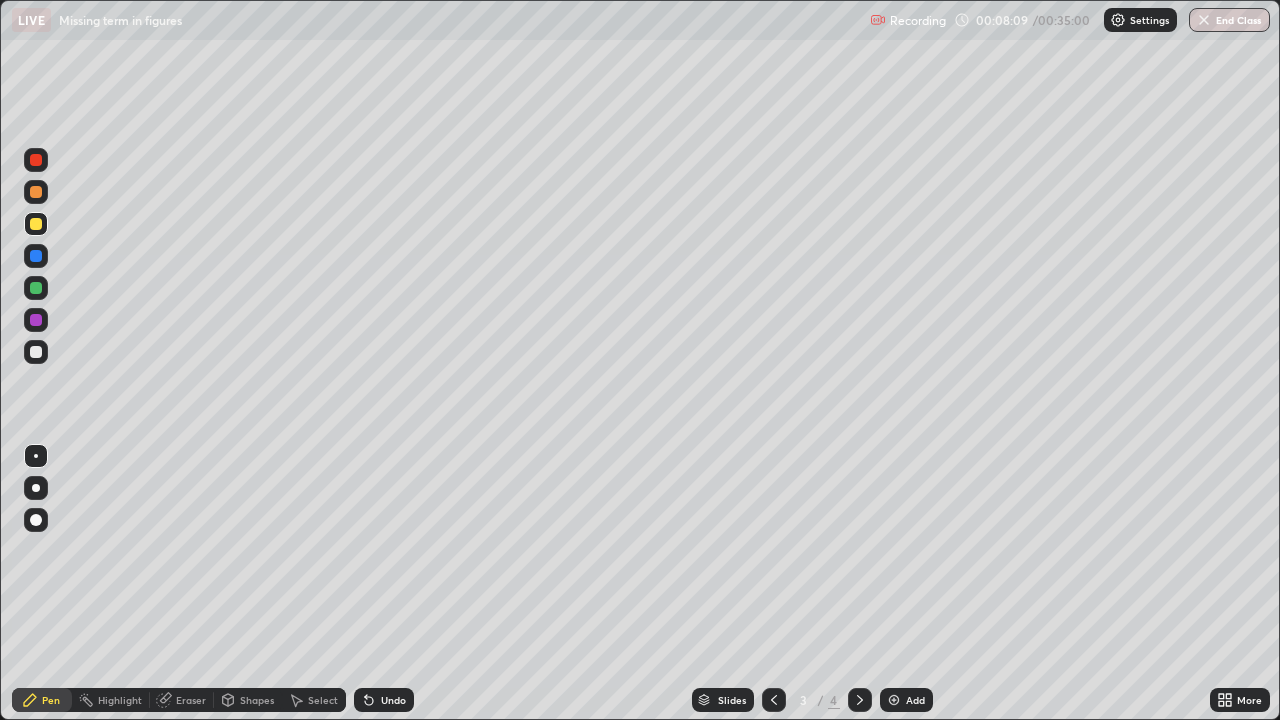 click on "Add" at bounding box center (906, 700) 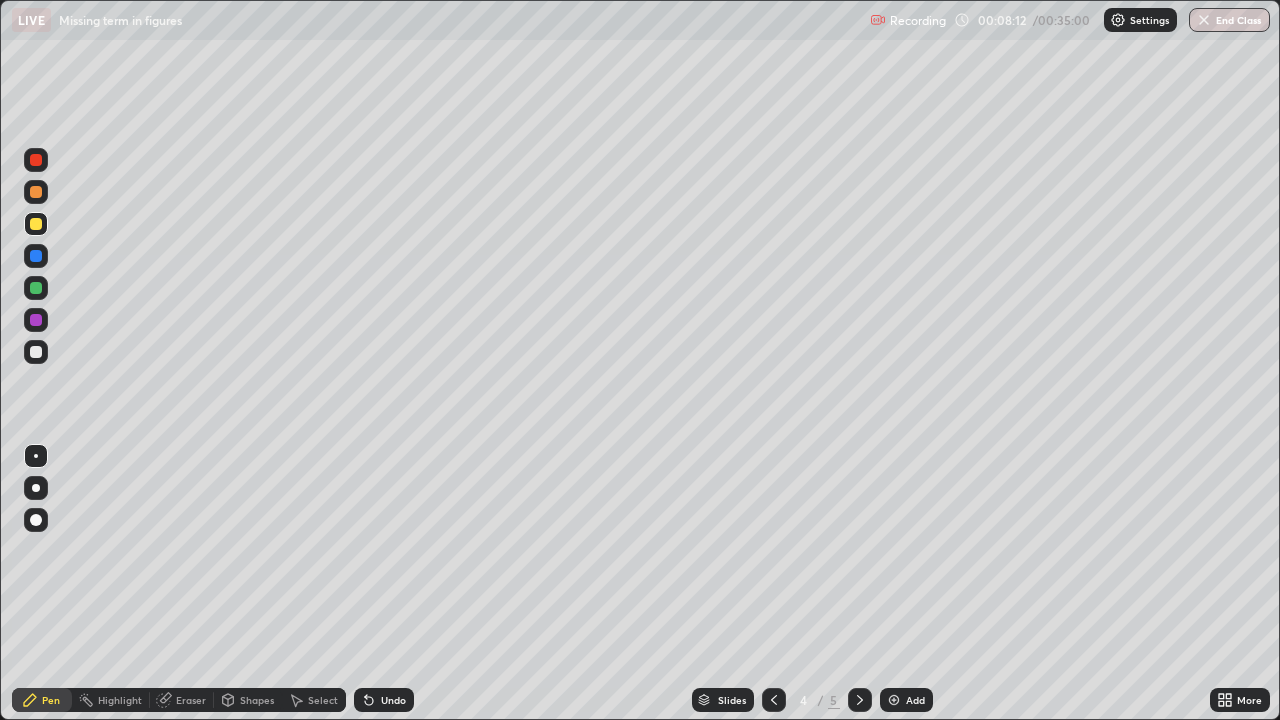 click at bounding box center [36, 192] 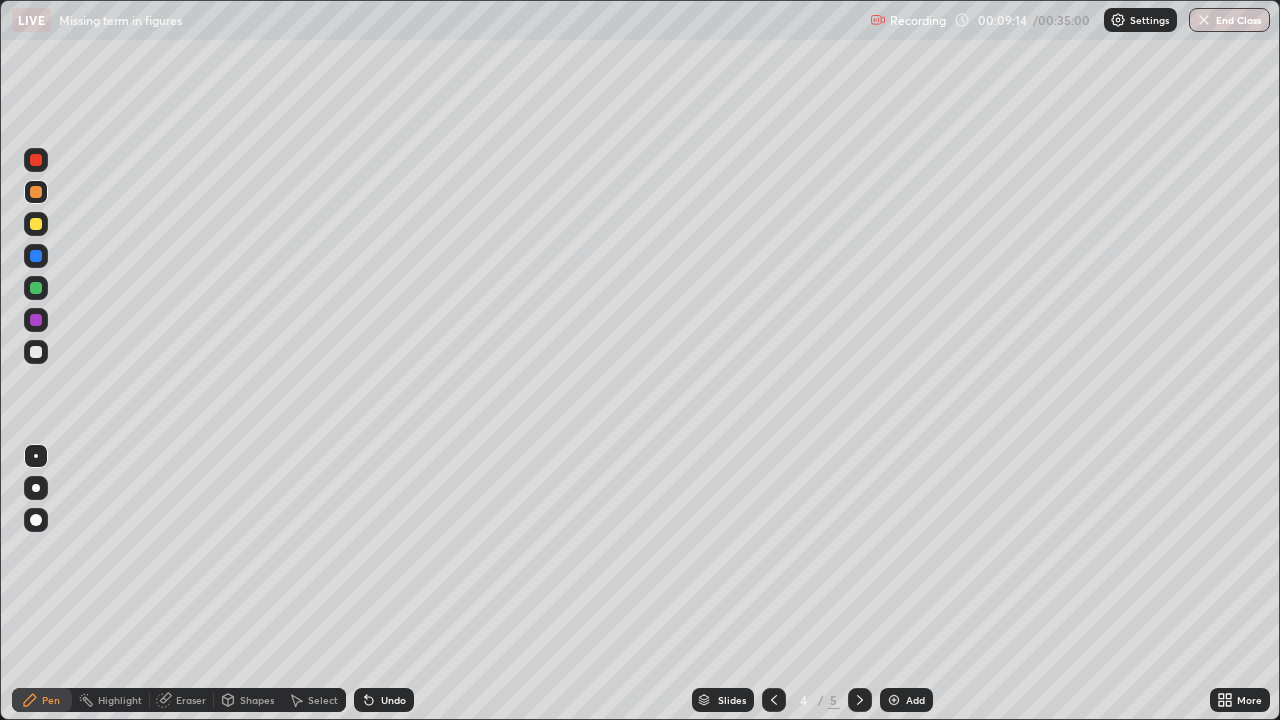click on "Undo" at bounding box center (384, 700) 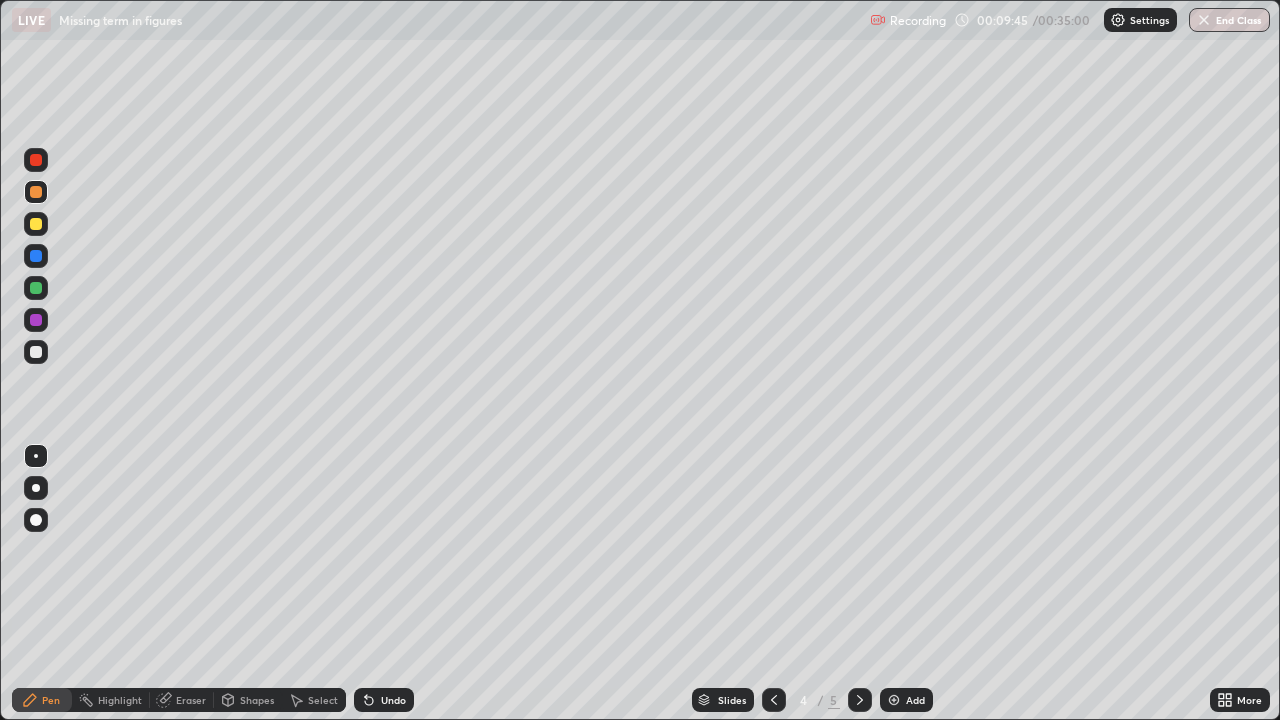 click at bounding box center [36, 224] 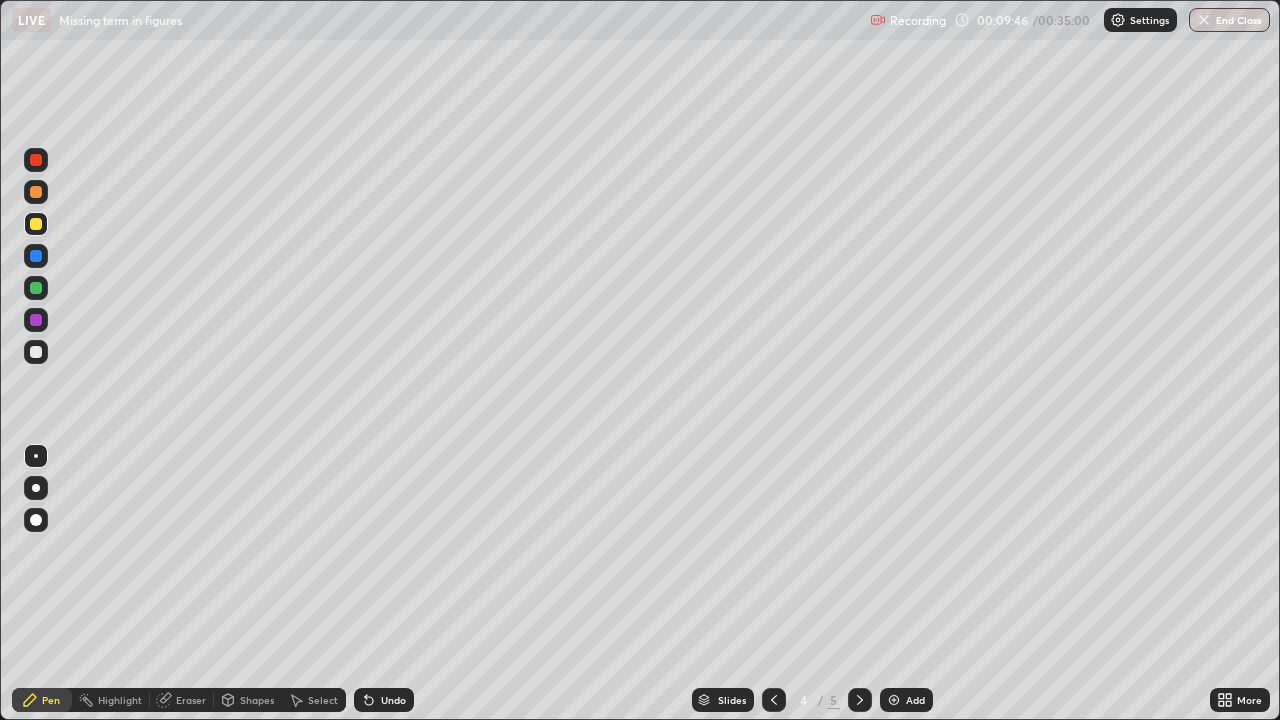 click at bounding box center (36, 288) 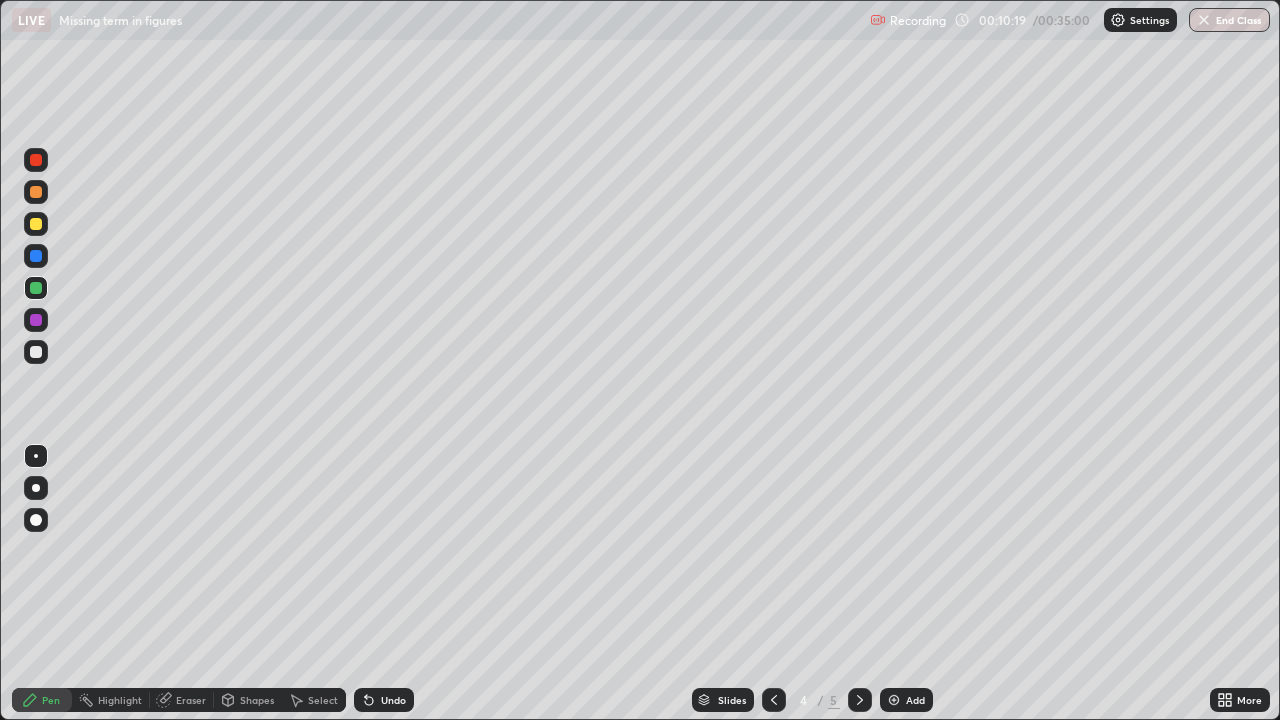 click on "Undo" at bounding box center [393, 700] 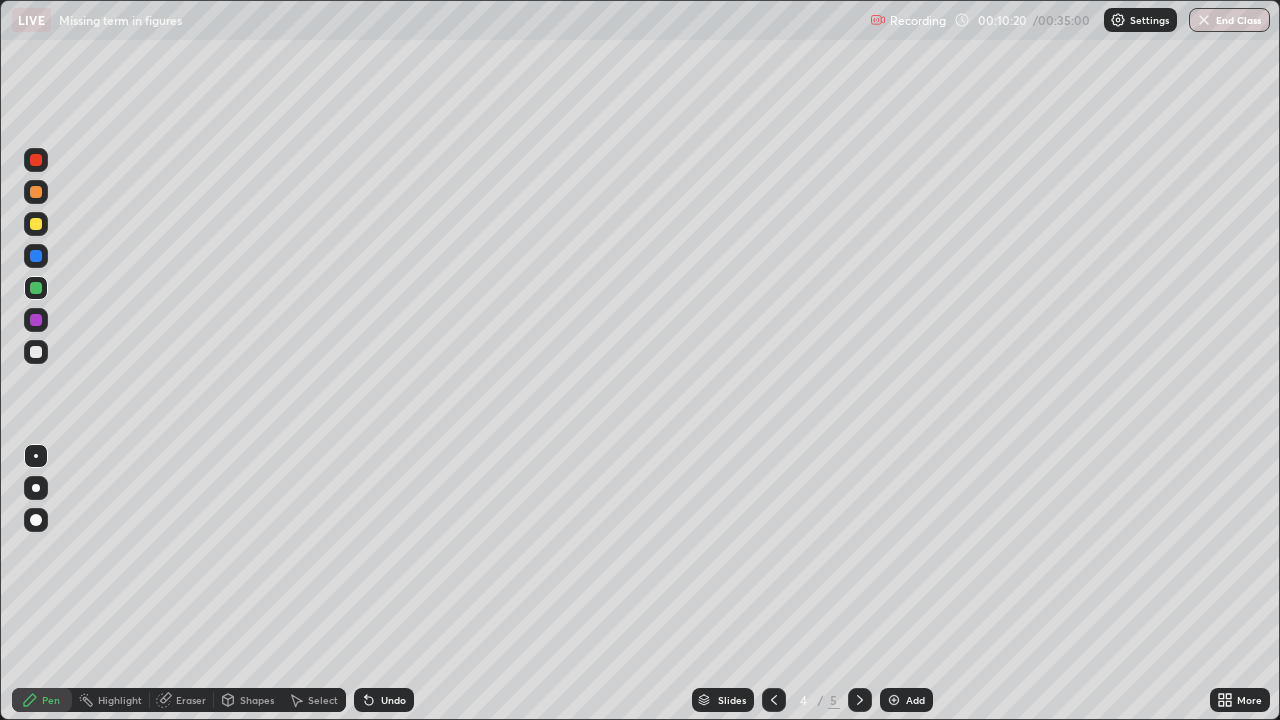 click on "Undo" at bounding box center [393, 700] 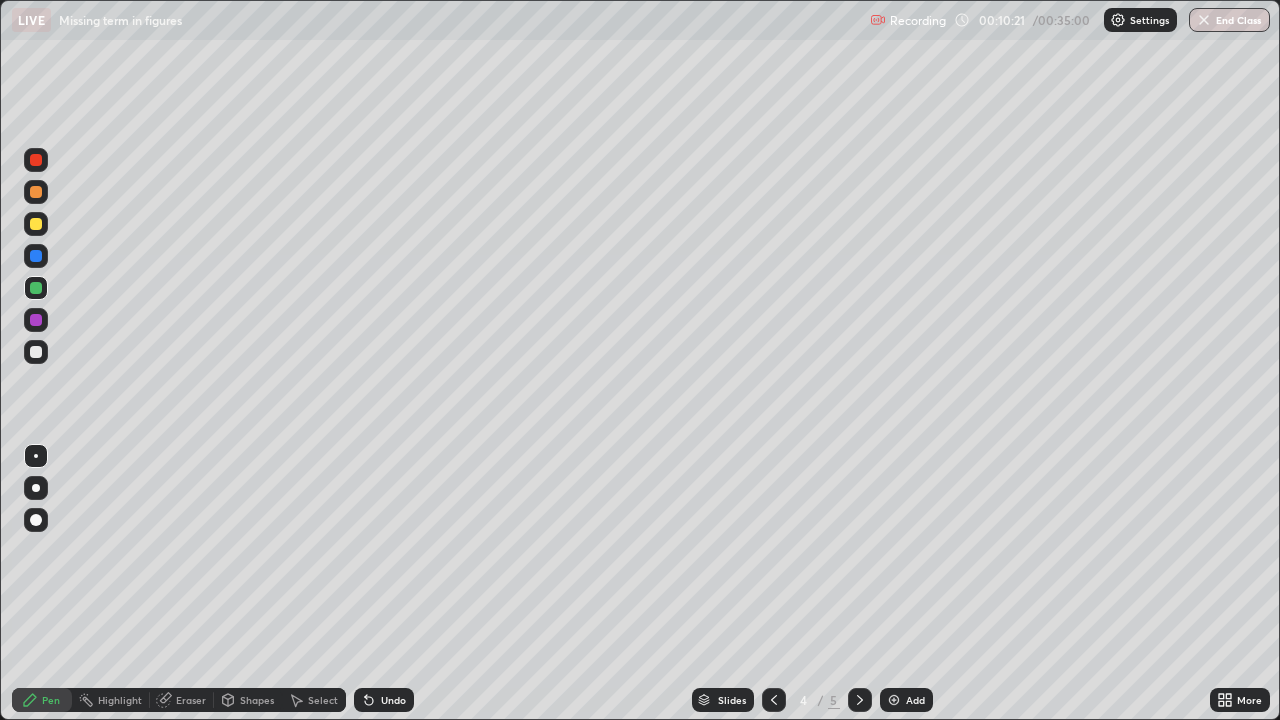 click 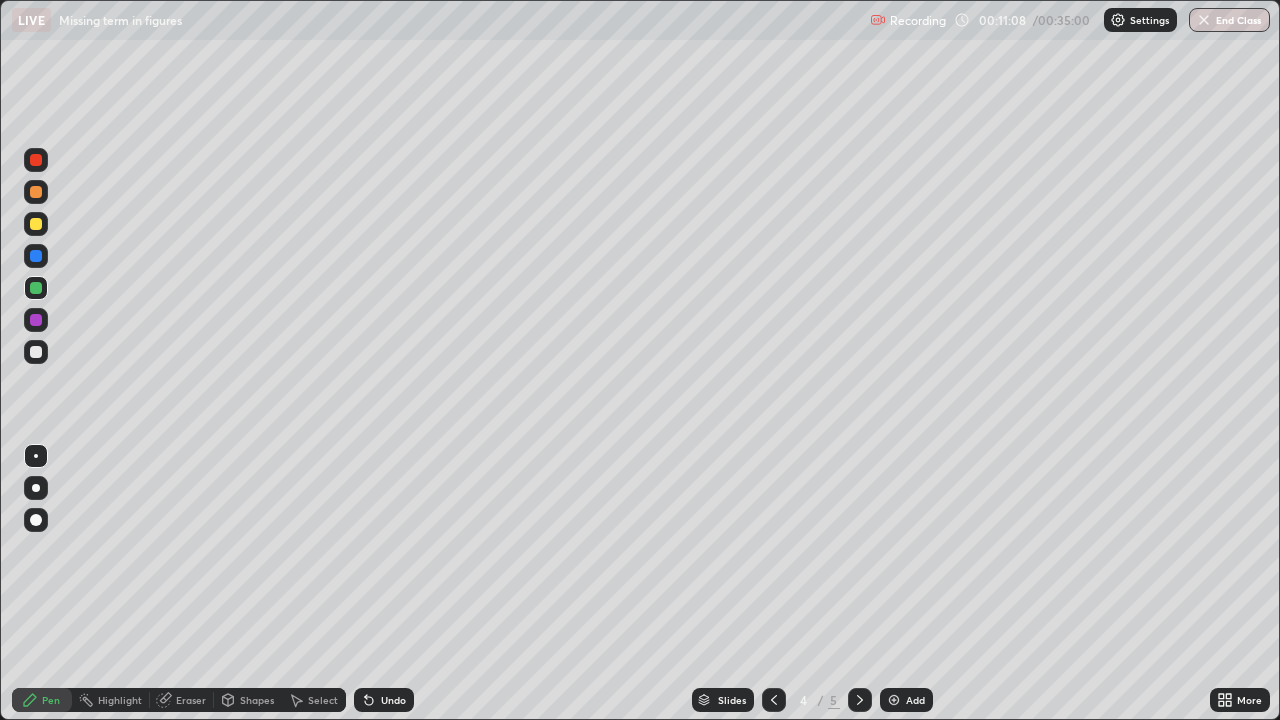 click at bounding box center (36, 224) 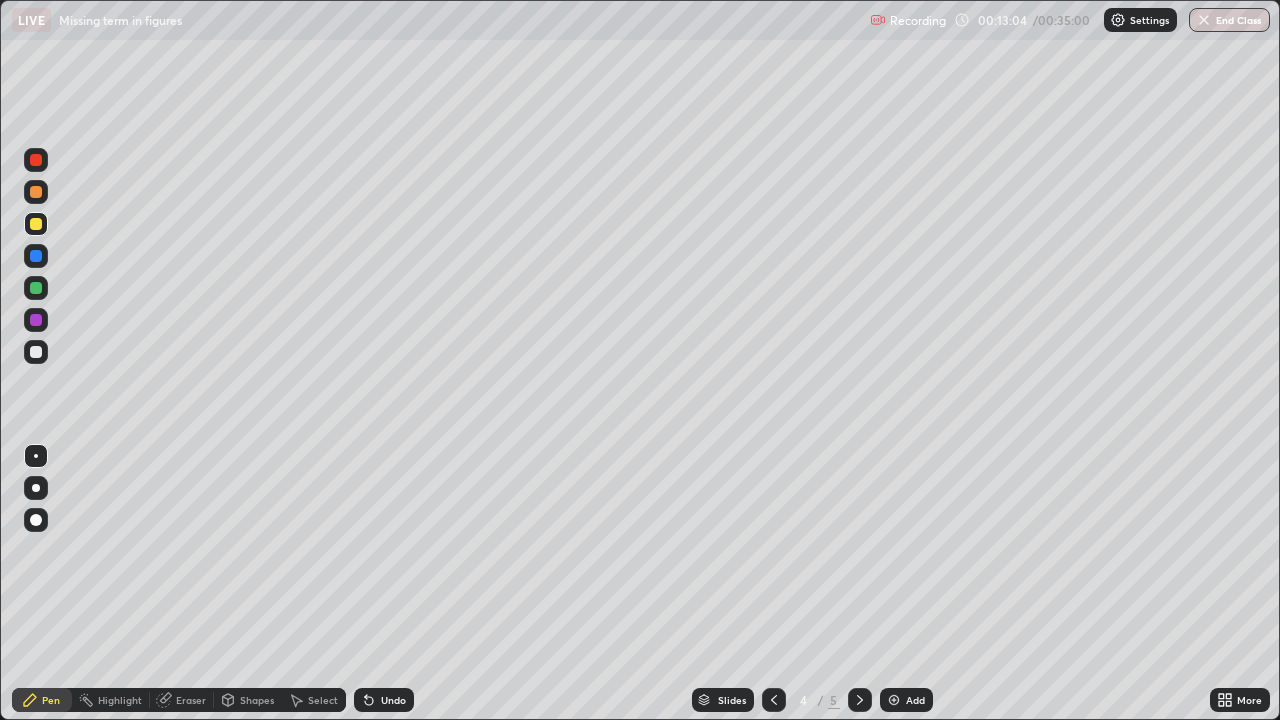 click at bounding box center [894, 700] 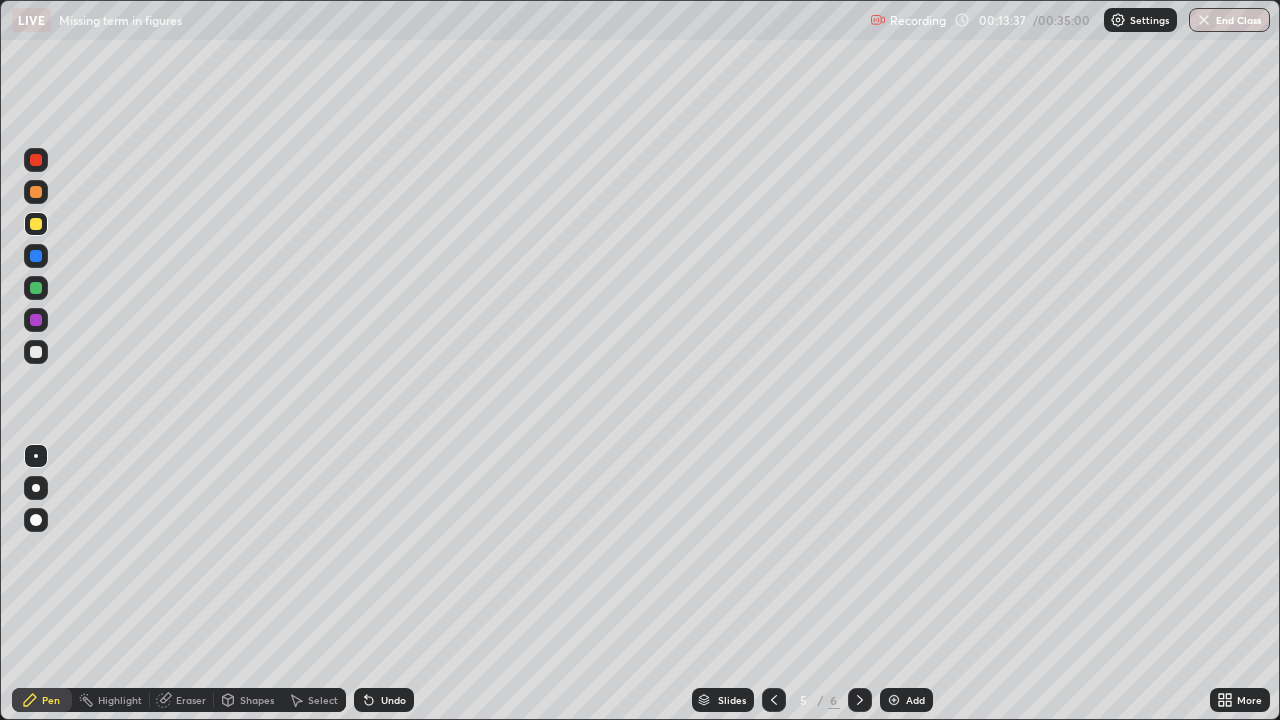 click at bounding box center (36, 320) 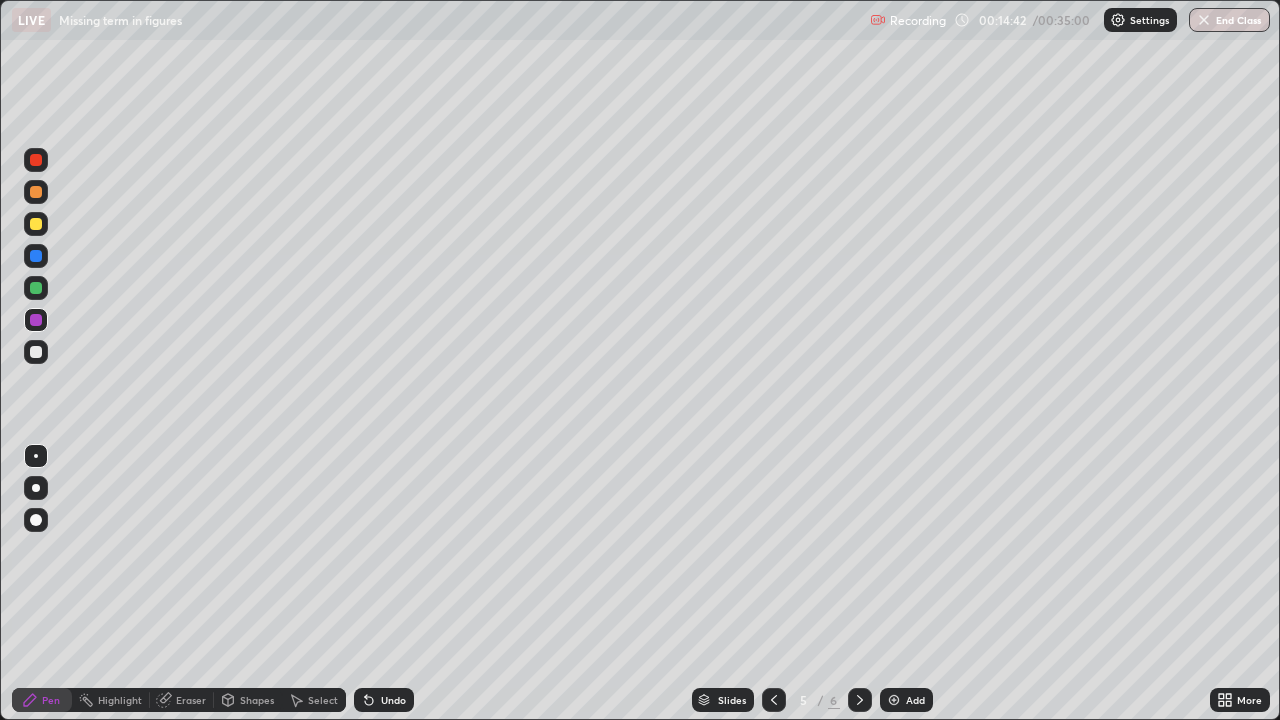 click 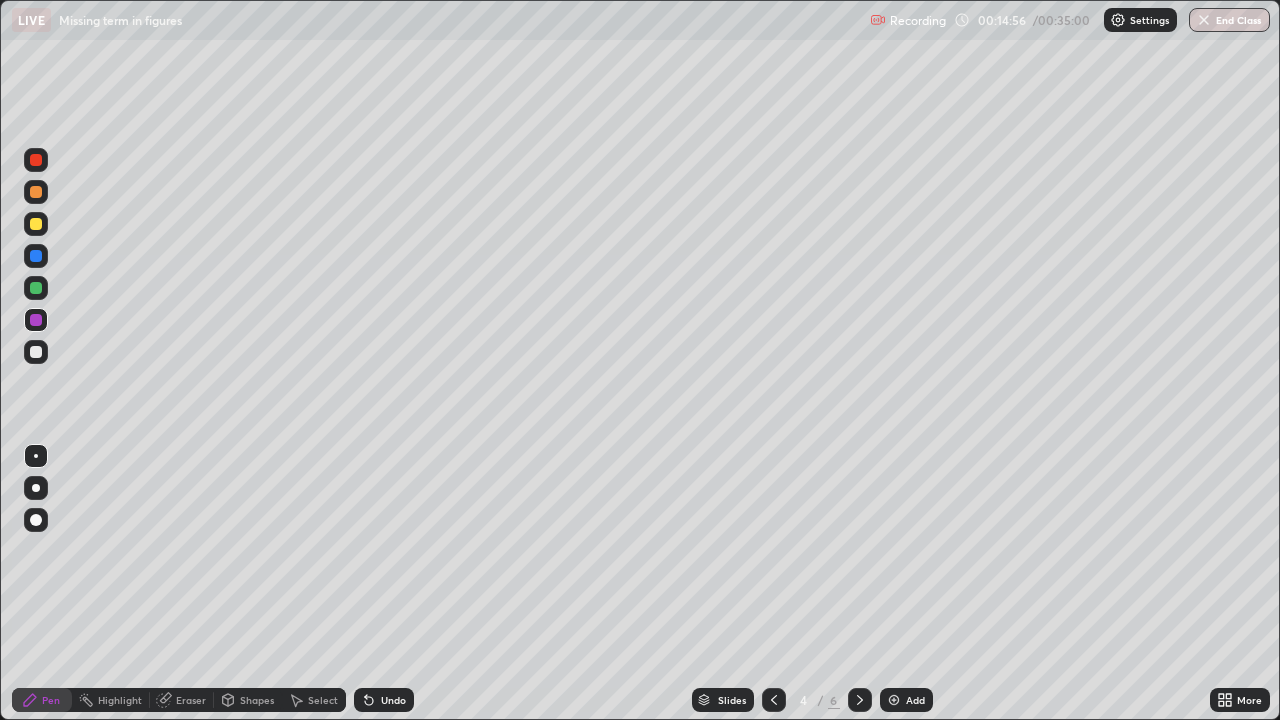 click on "Slides" at bounding box center (732, 700) 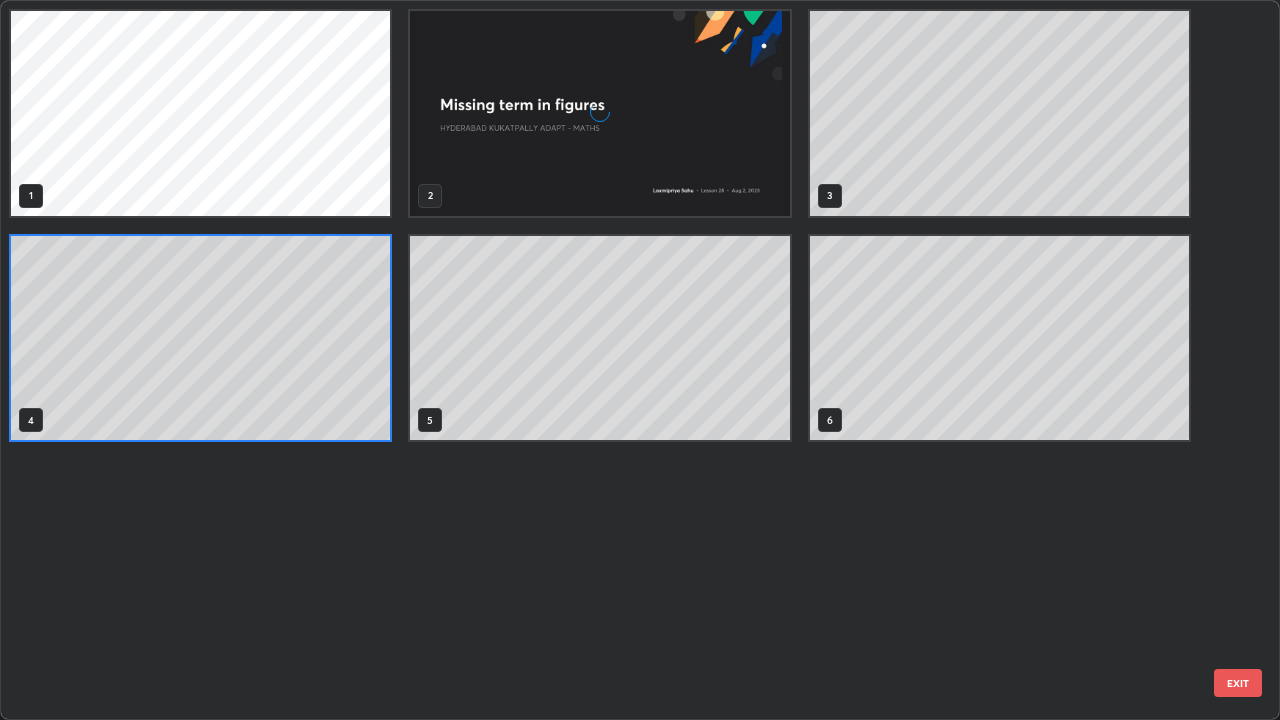 scroll, scrollTop: 7, scrollLeft: 11, axis: both 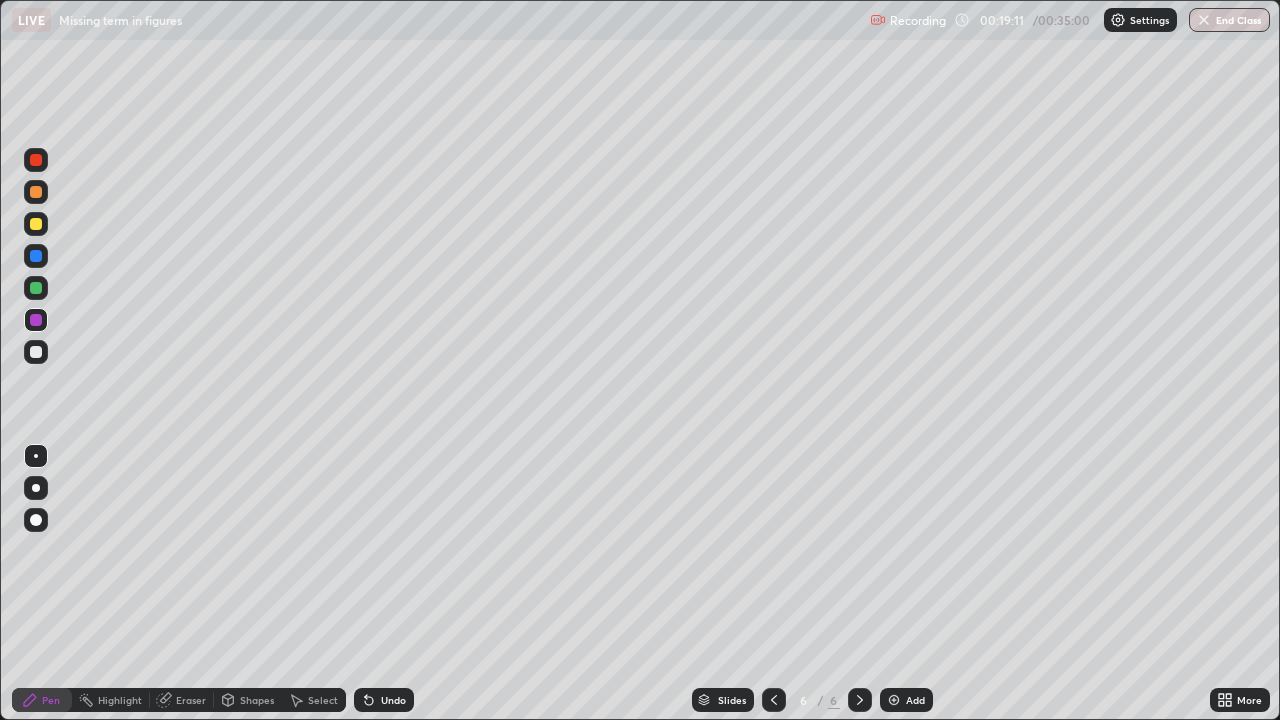 click at bounding box center [36, 224] 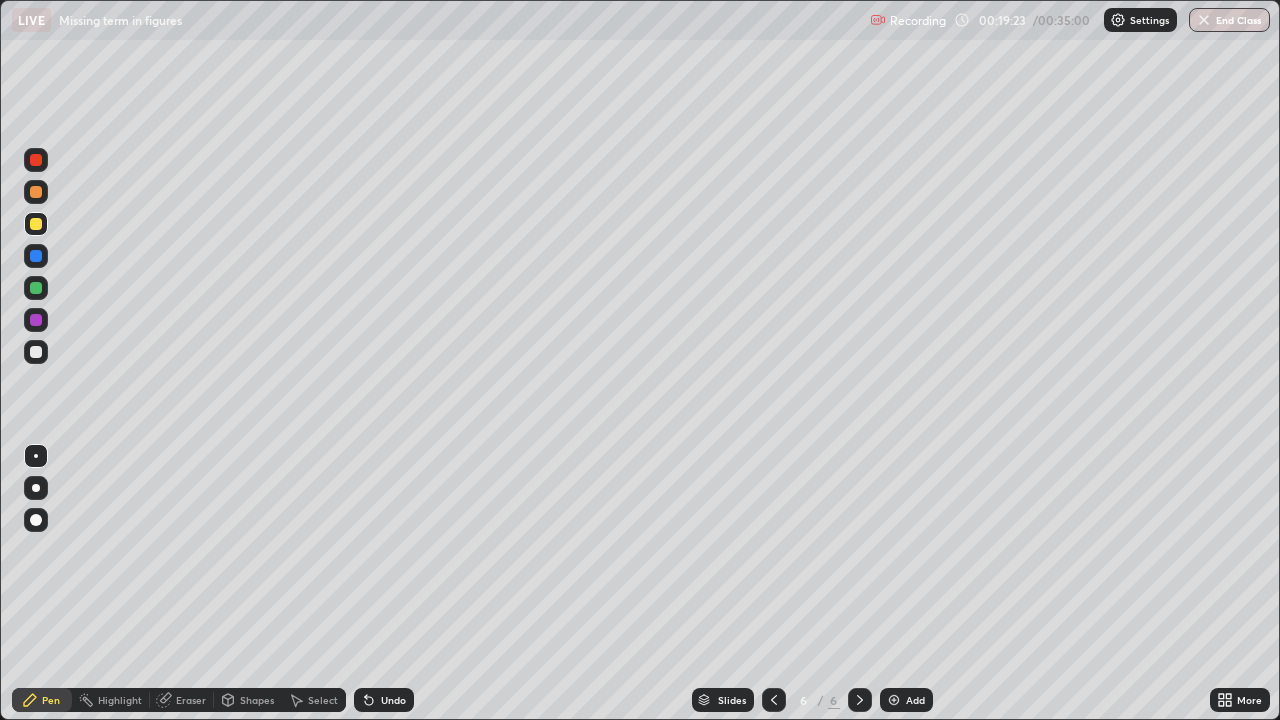 click at bounding box center (36, 488) 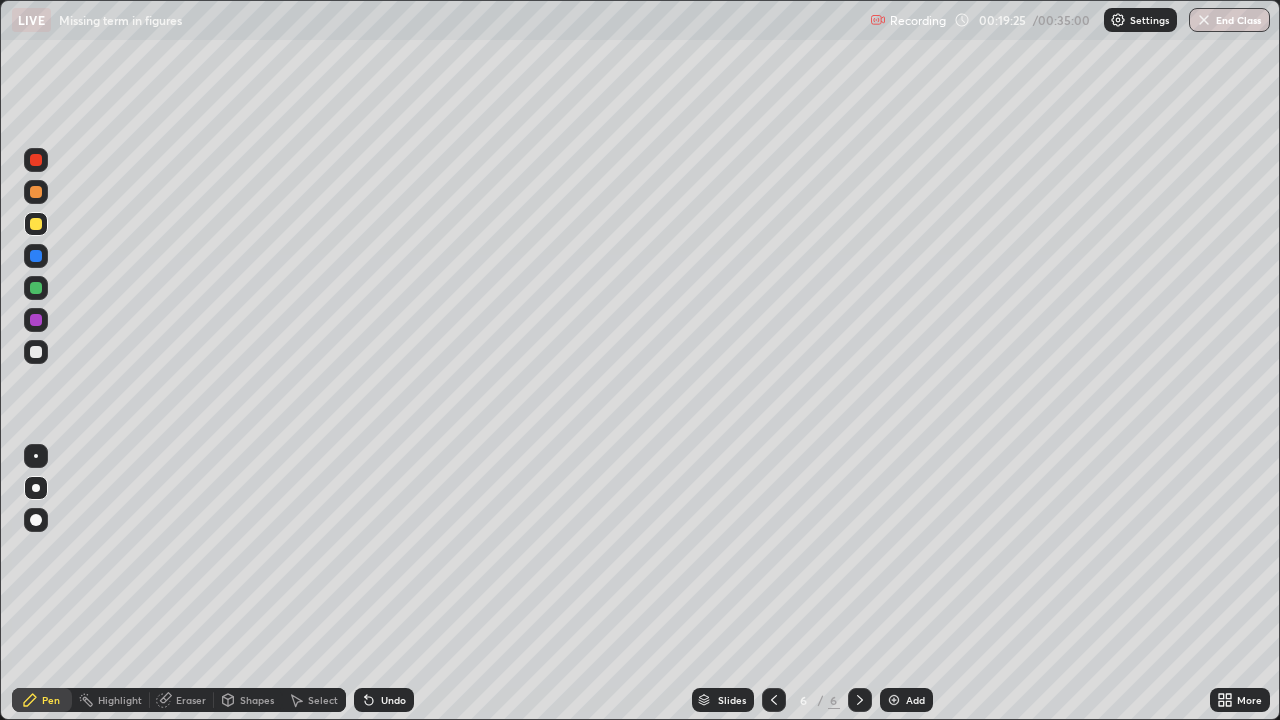 click at bounding box center (36, 520) 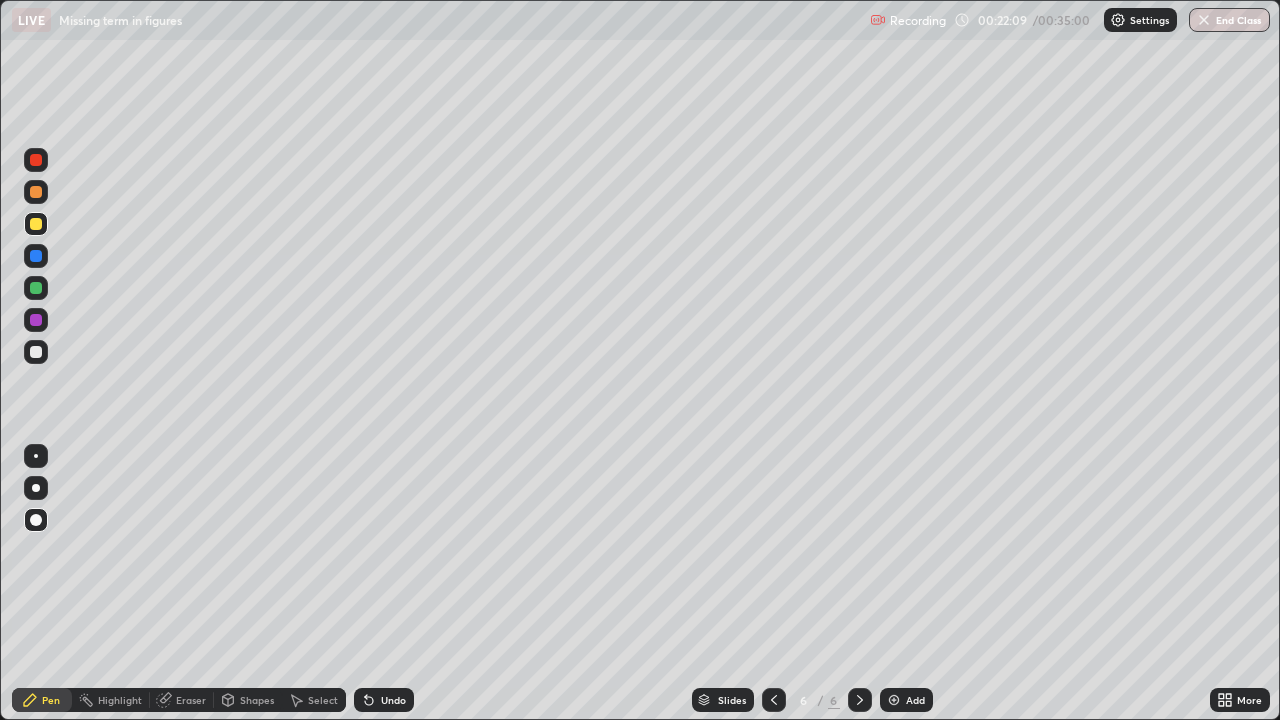 click on "Undo" at bounding box center [384, 700] 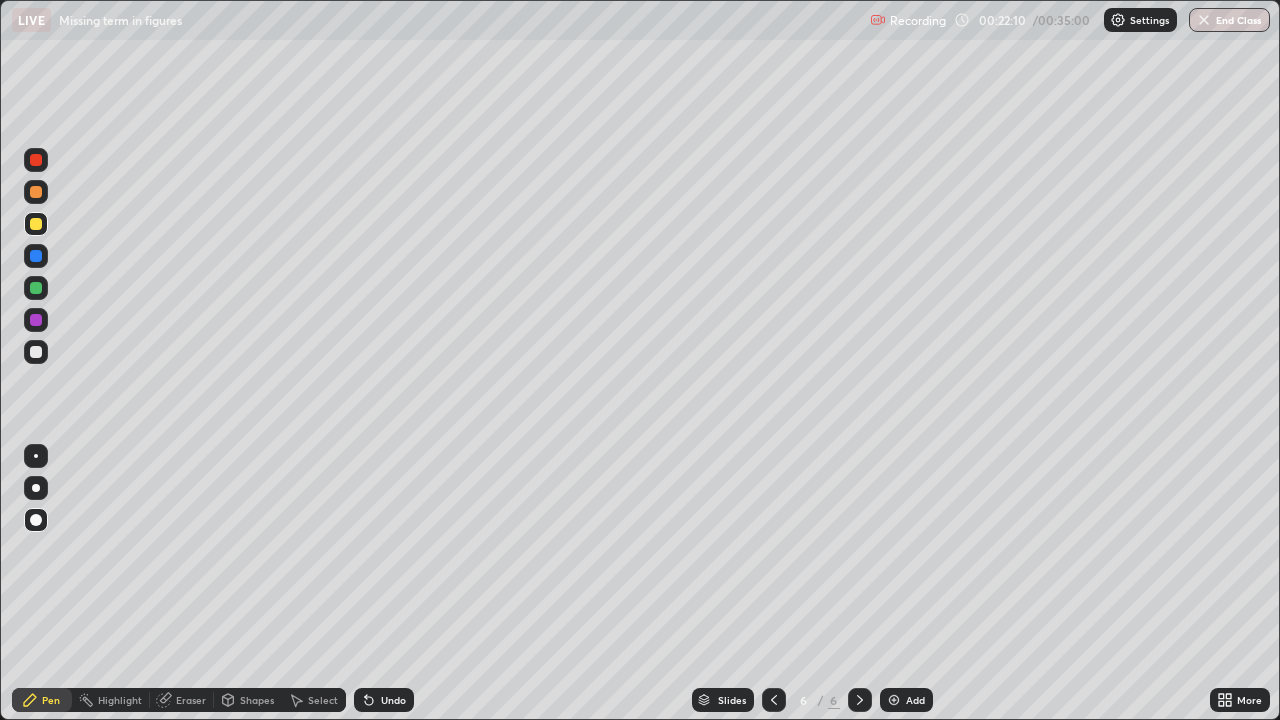 click on "Undo" at bounding box center (393, 700) 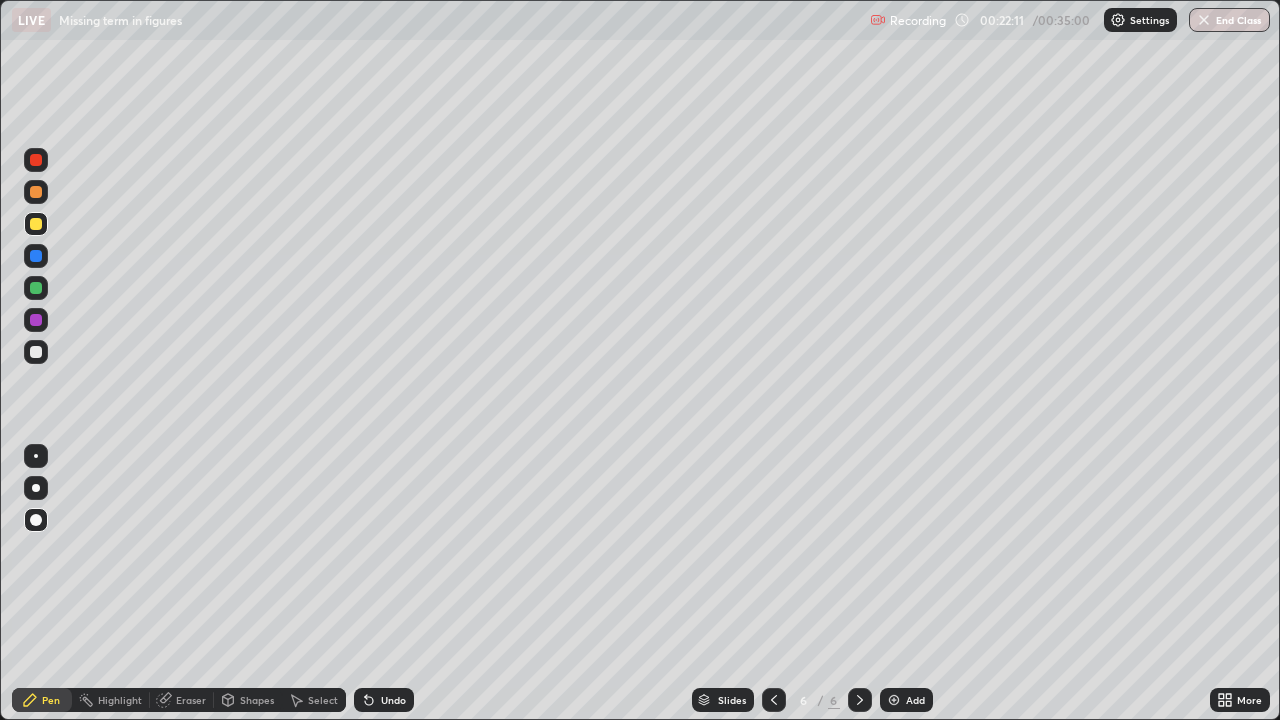 click on "Undo" at bounding box center [393, 700] 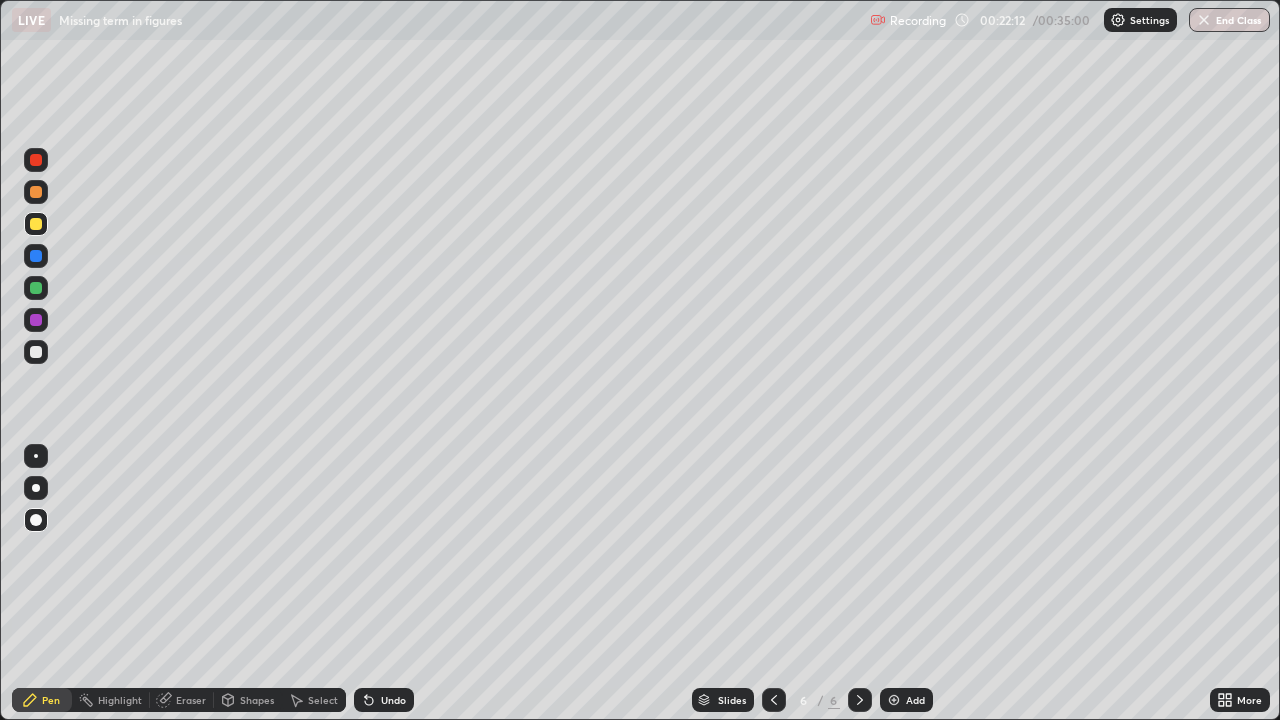 click on "Undo" at bounding box center [384, 700] 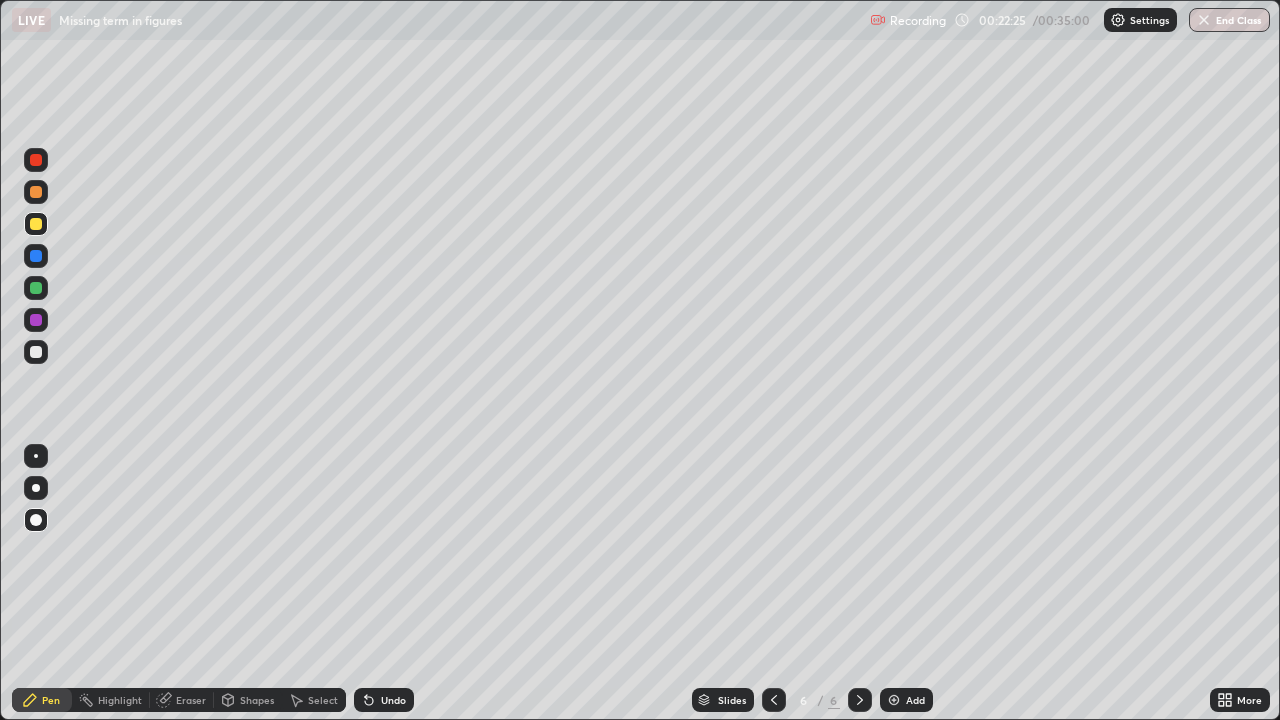 click 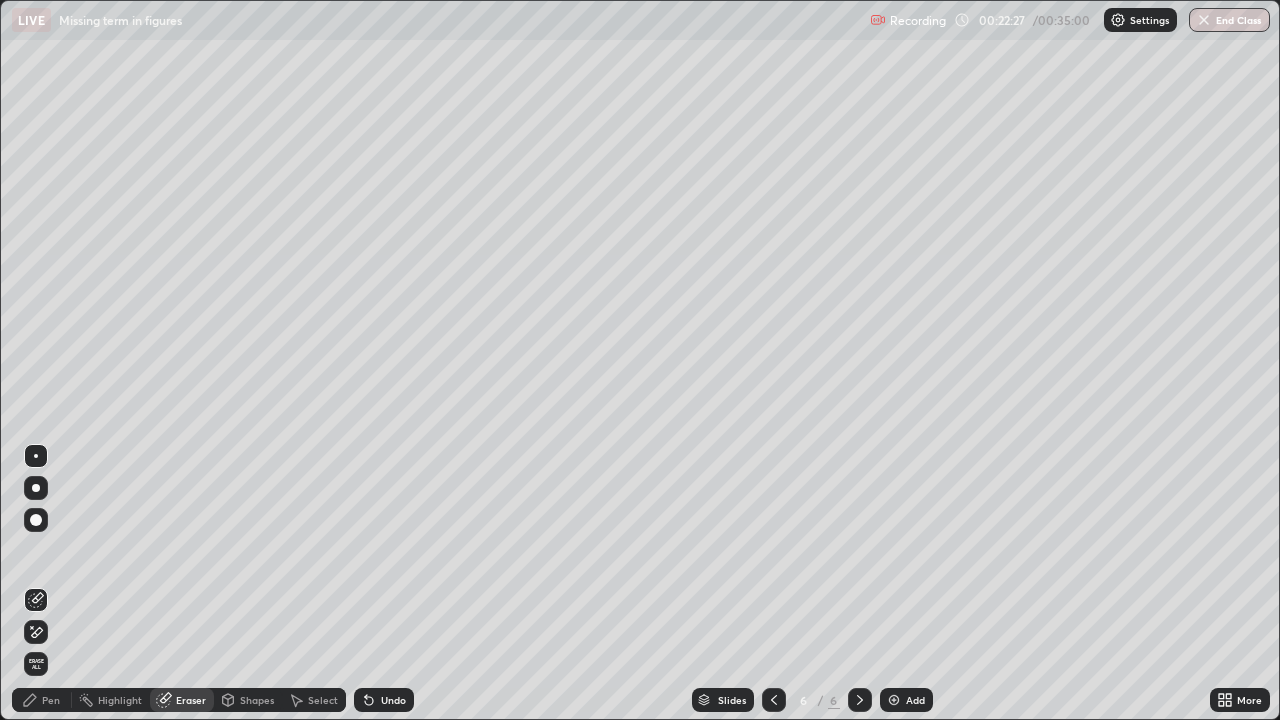 click on "Pen" at bounding box center [51, 700] 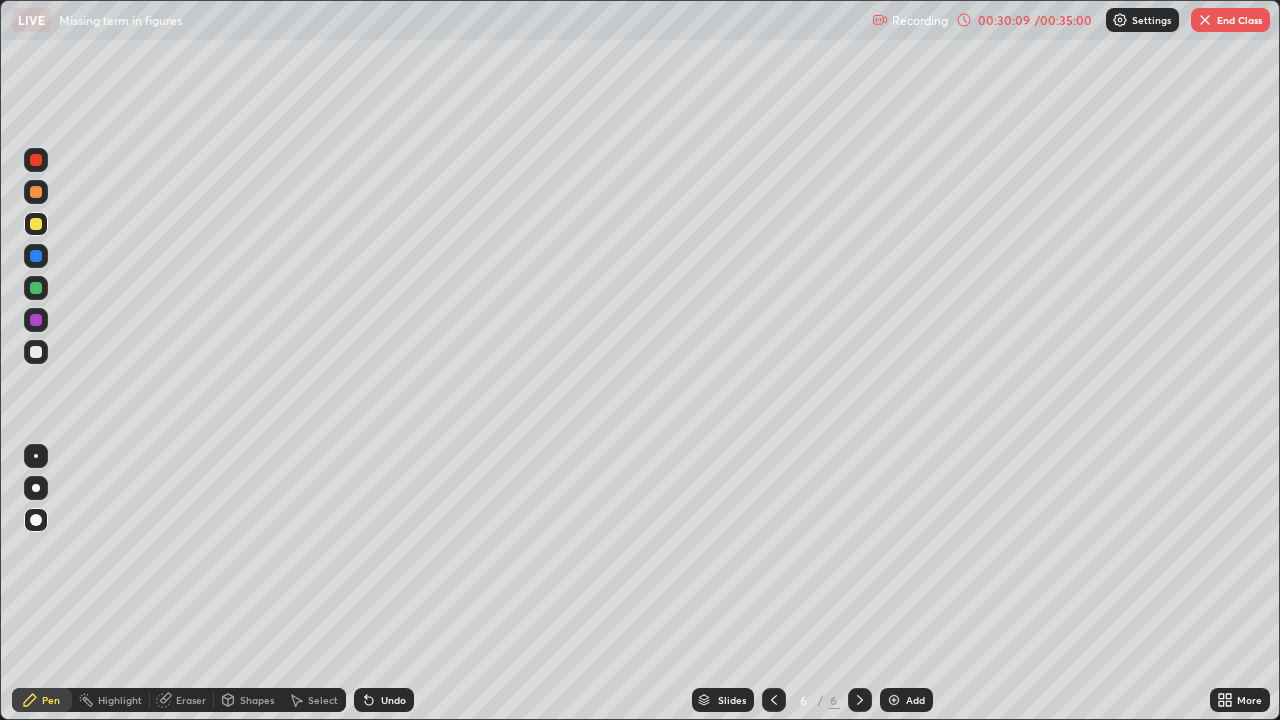 click at bounding box center (894, 700) 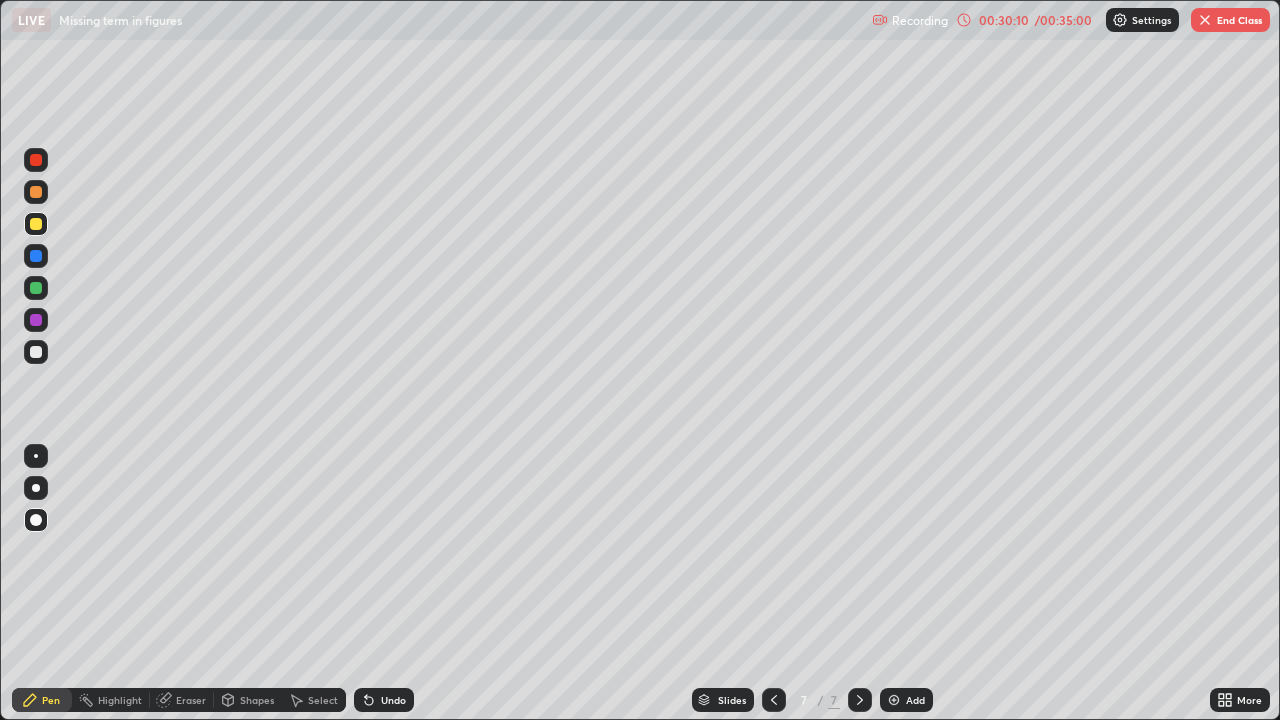 click at bounding box center [36, 320] 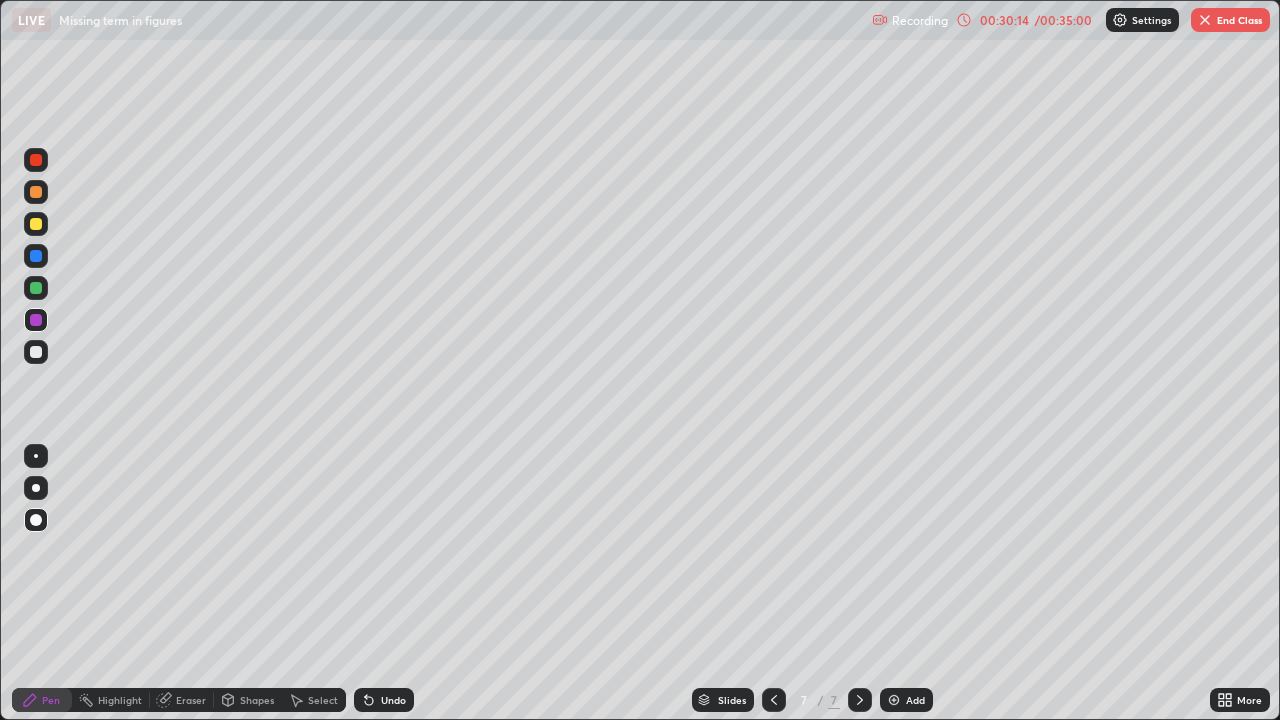 click on "Undo" at bounding box center (384, 700) 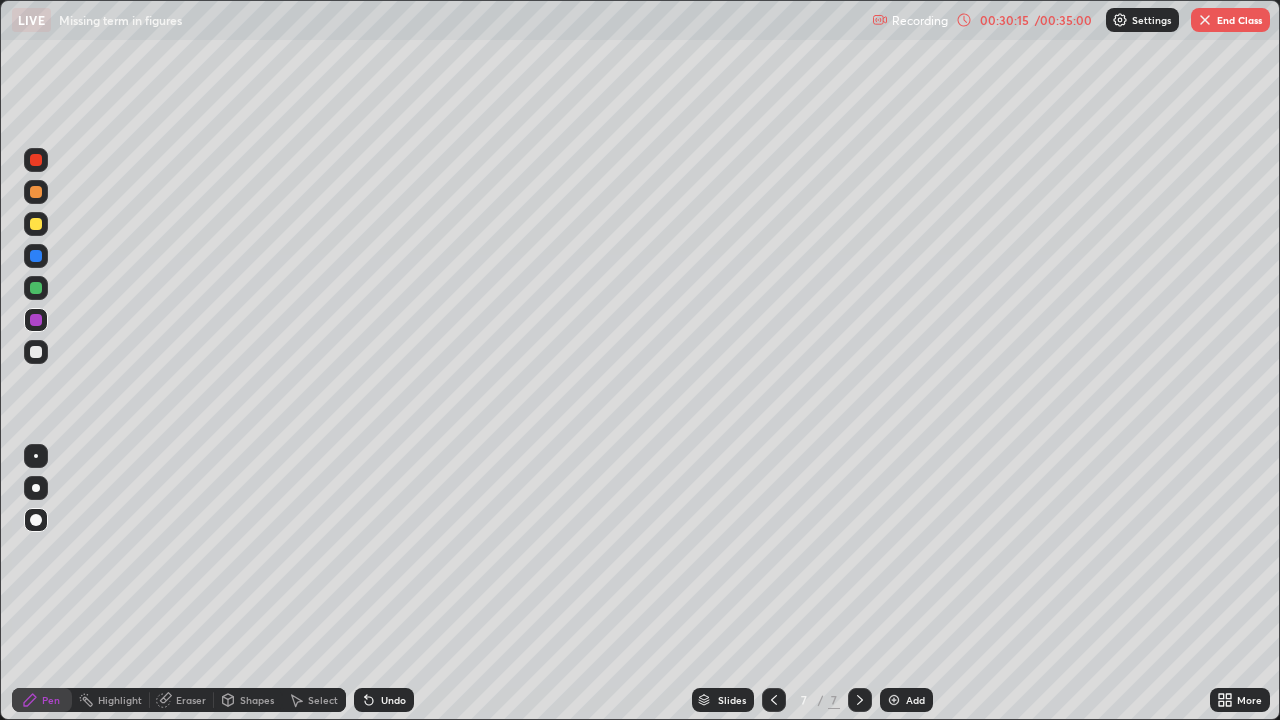 click on "Undo" at bounding box center [393, 700] 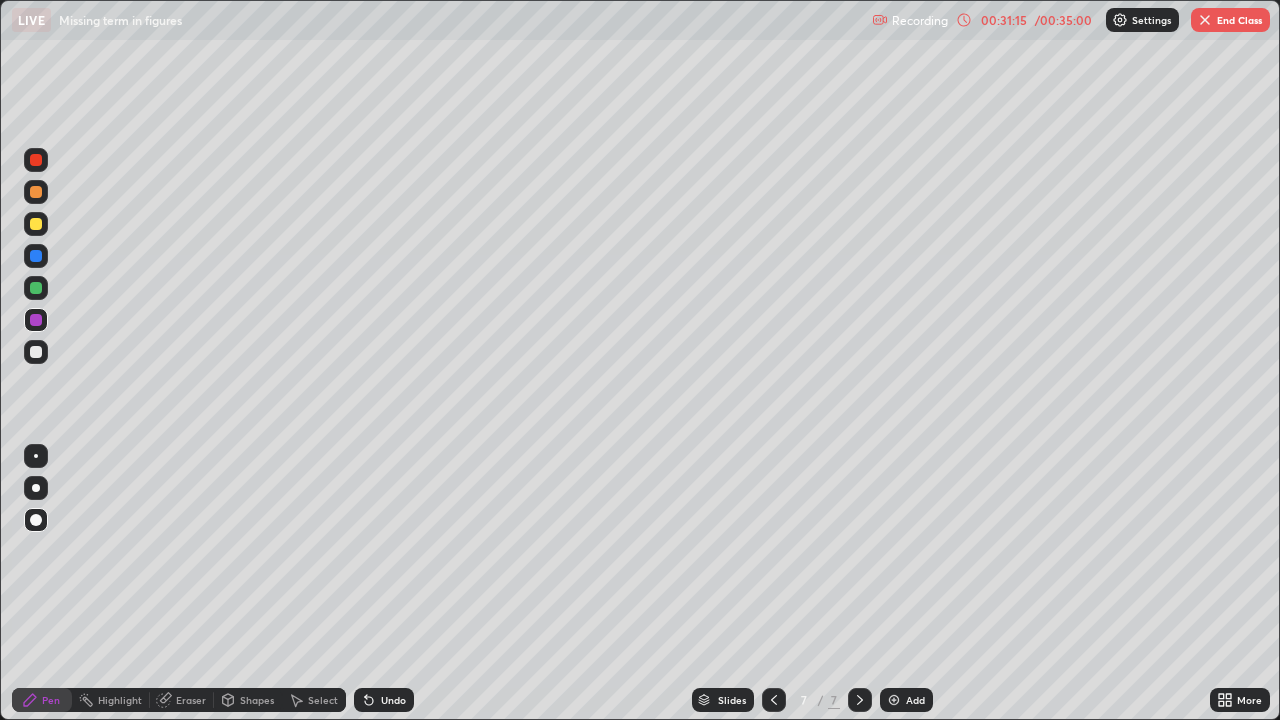 click 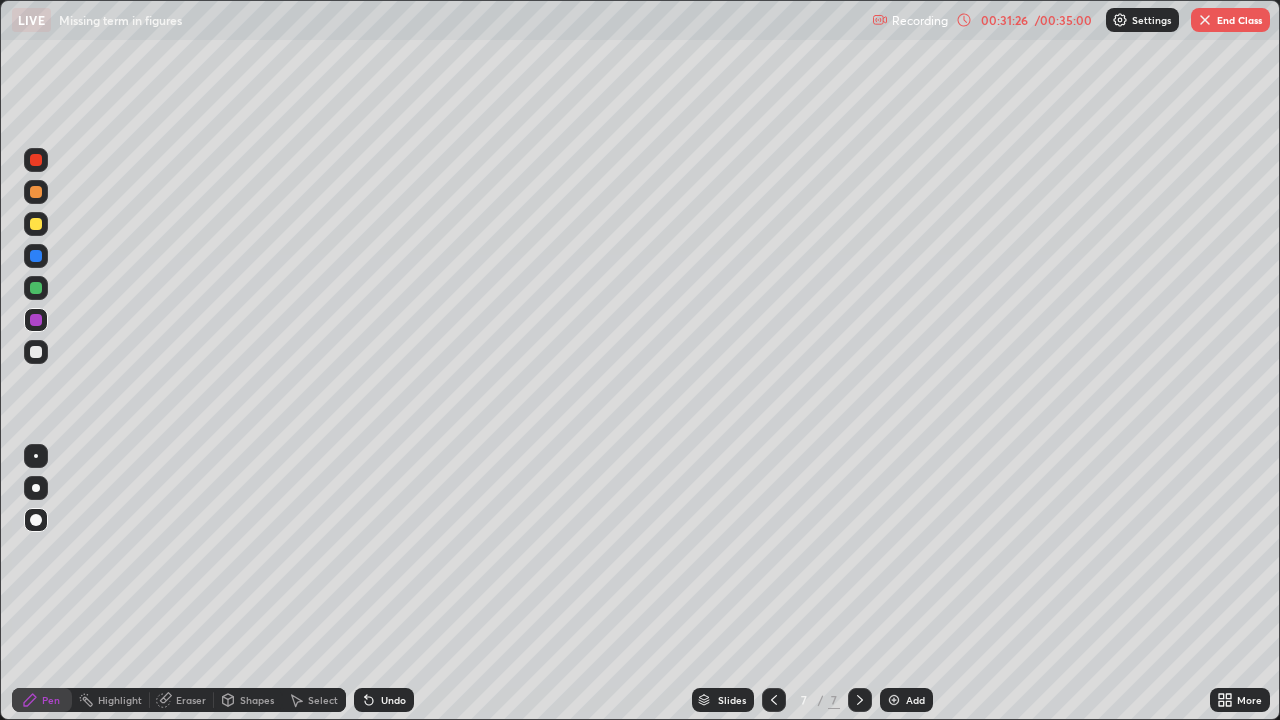 click on "Undo" at bounding box center (393, 700) 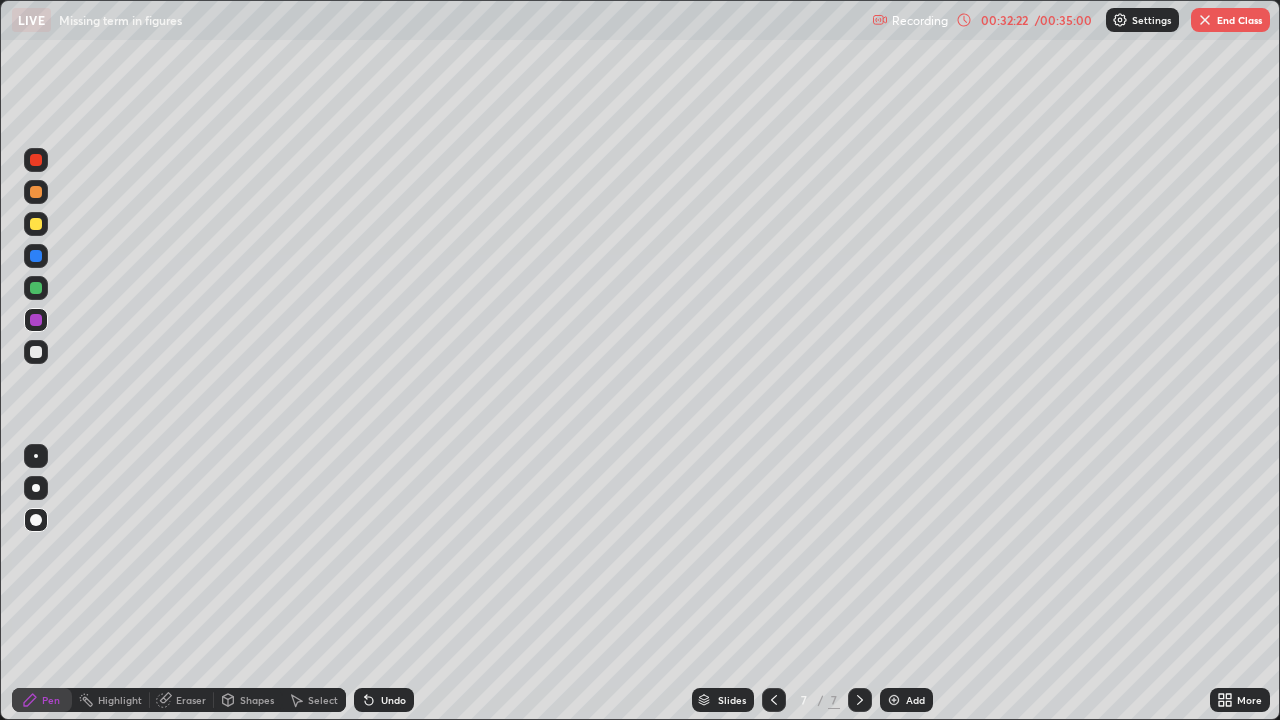 click 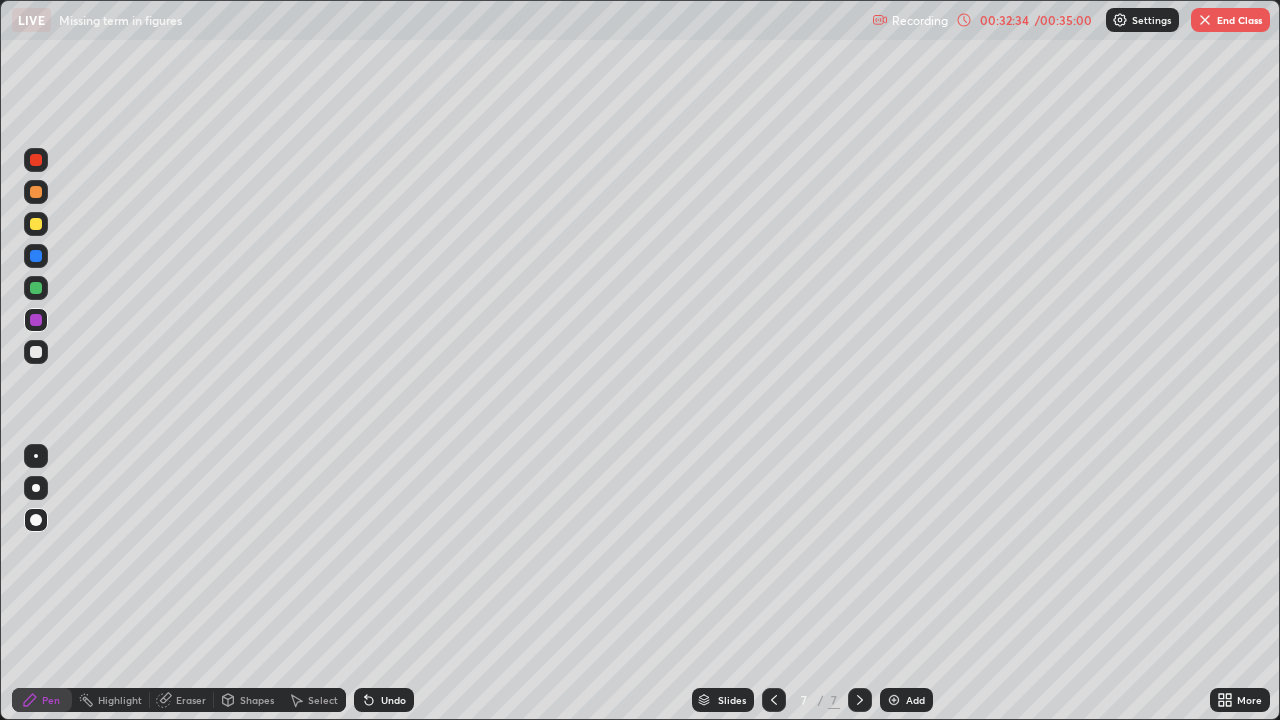 click at bounding box center (36, 288) 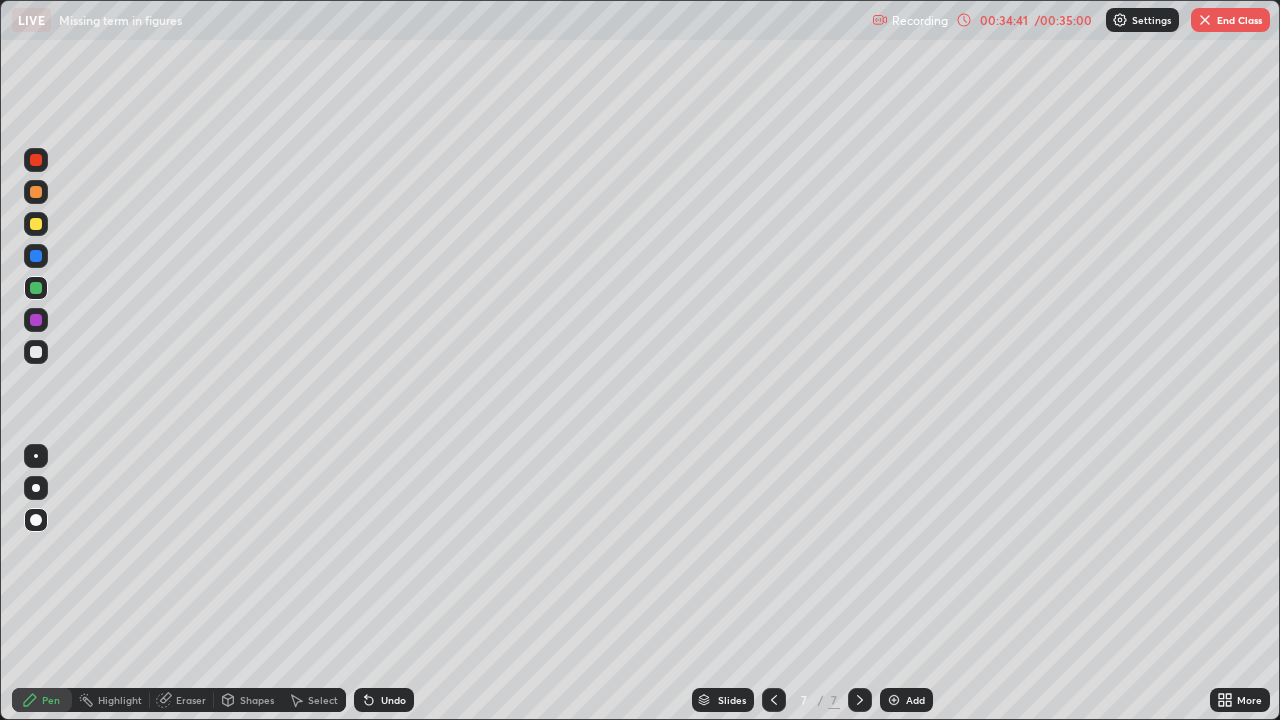 click at bounding box center [36, 456] 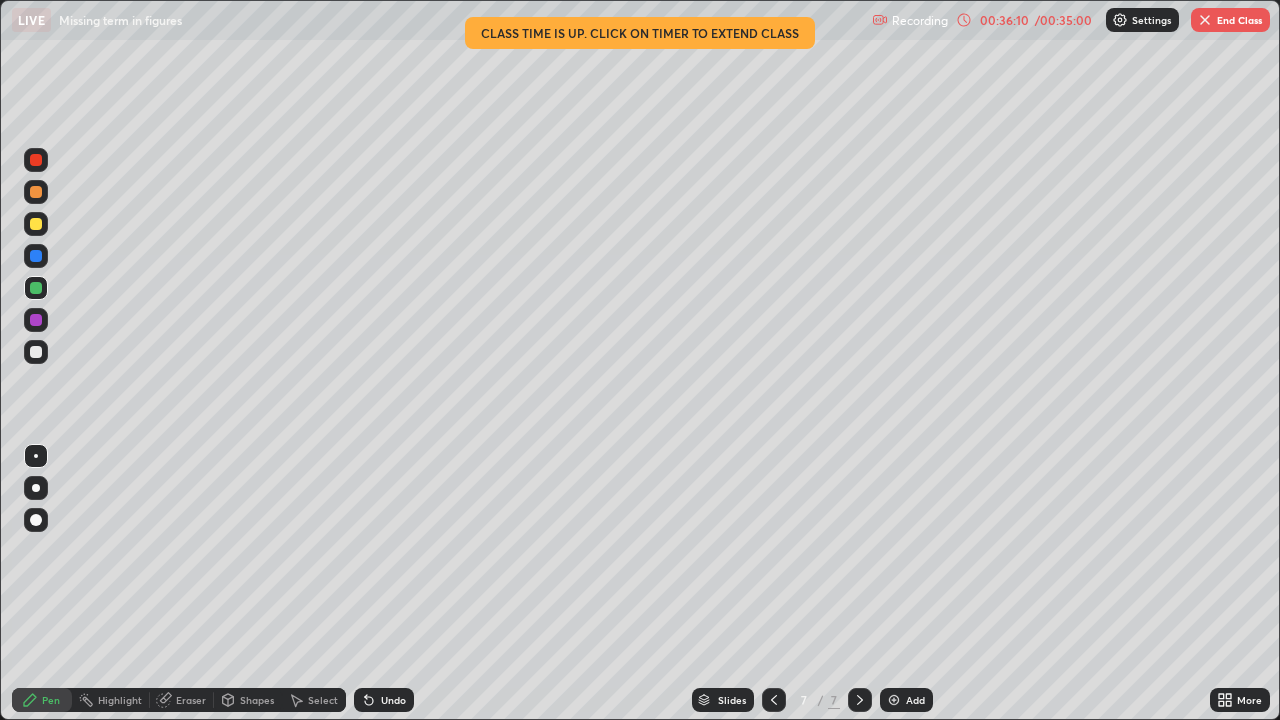 click 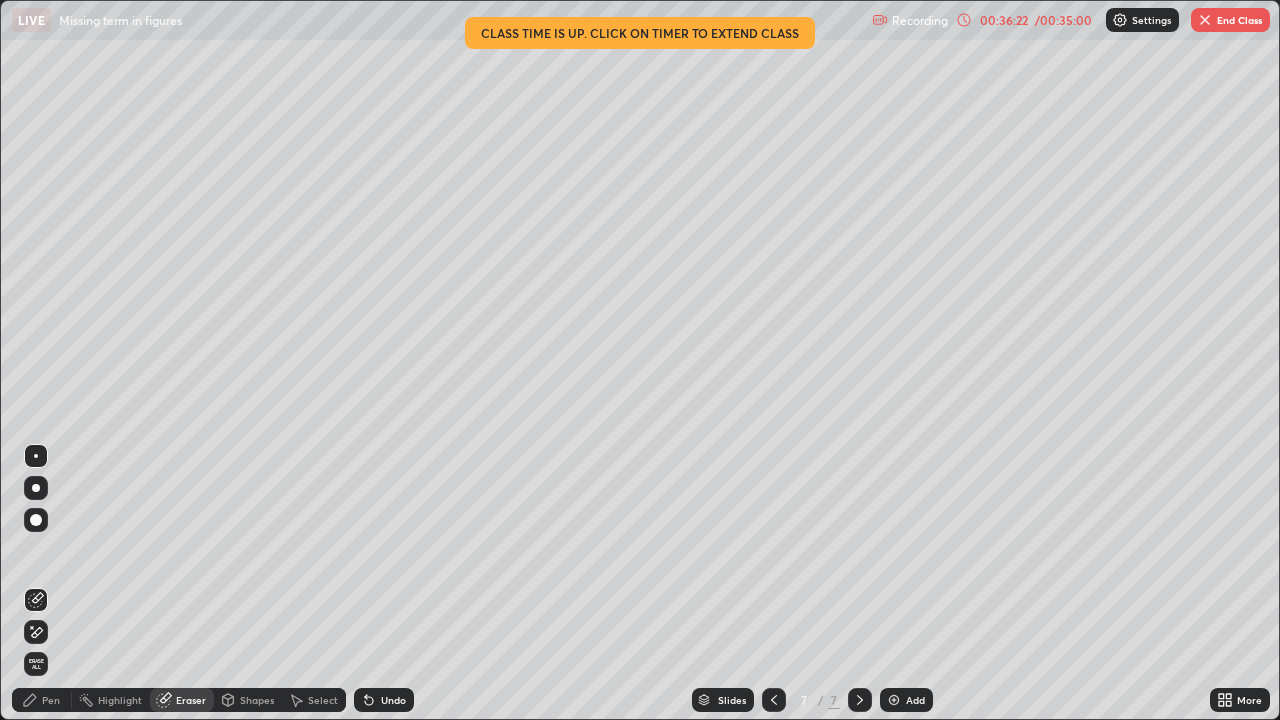 click on "Pen" at bounding box center [51, 700] 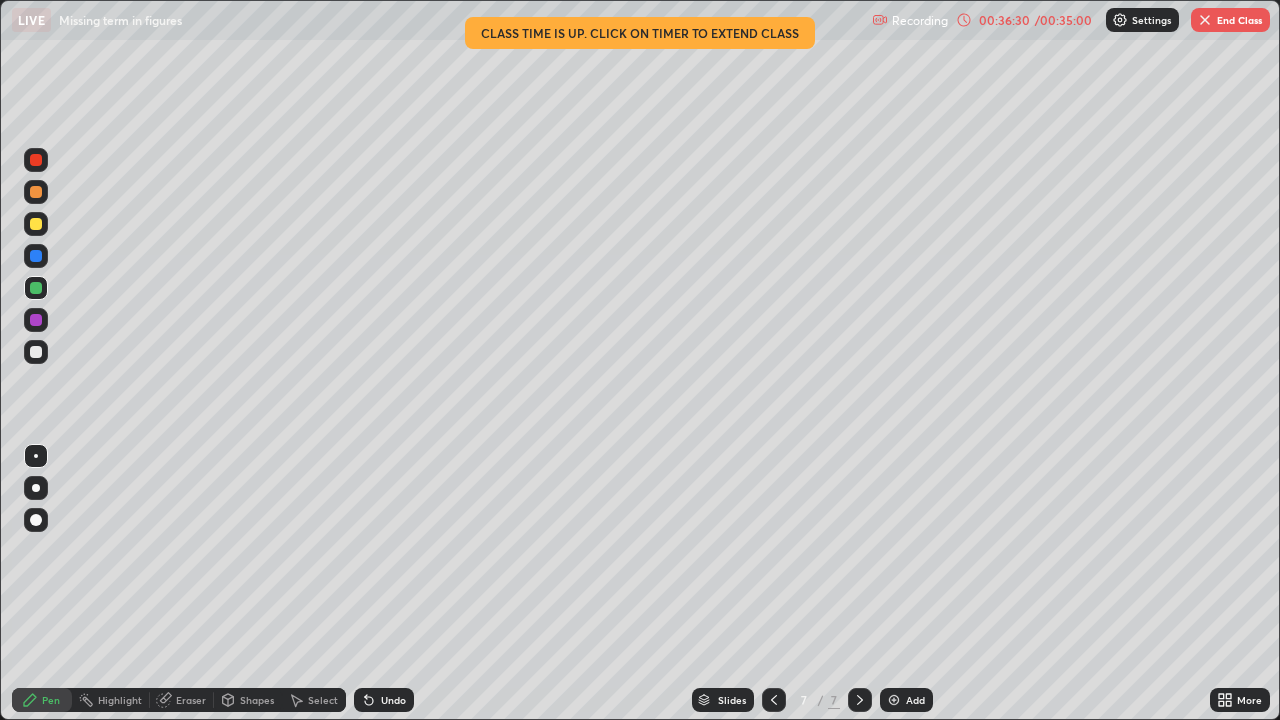 click on "/  00:35:00" at bounding box center (1063, 20) 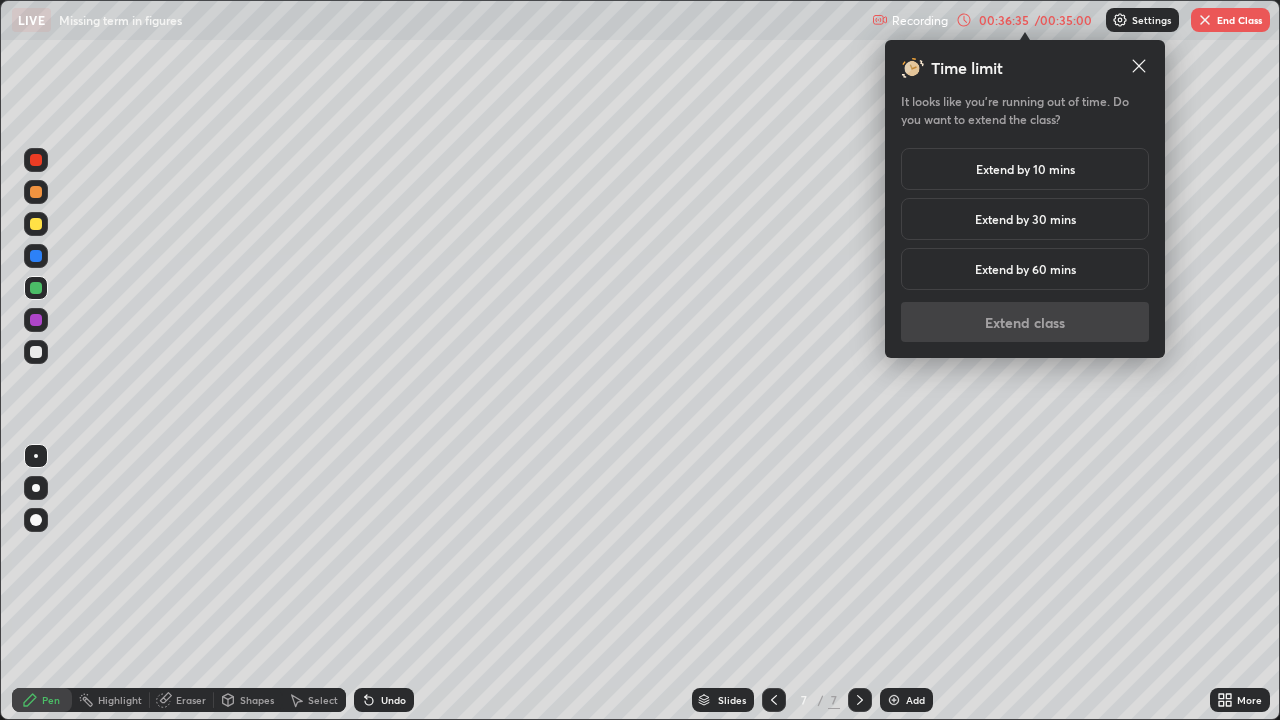 click 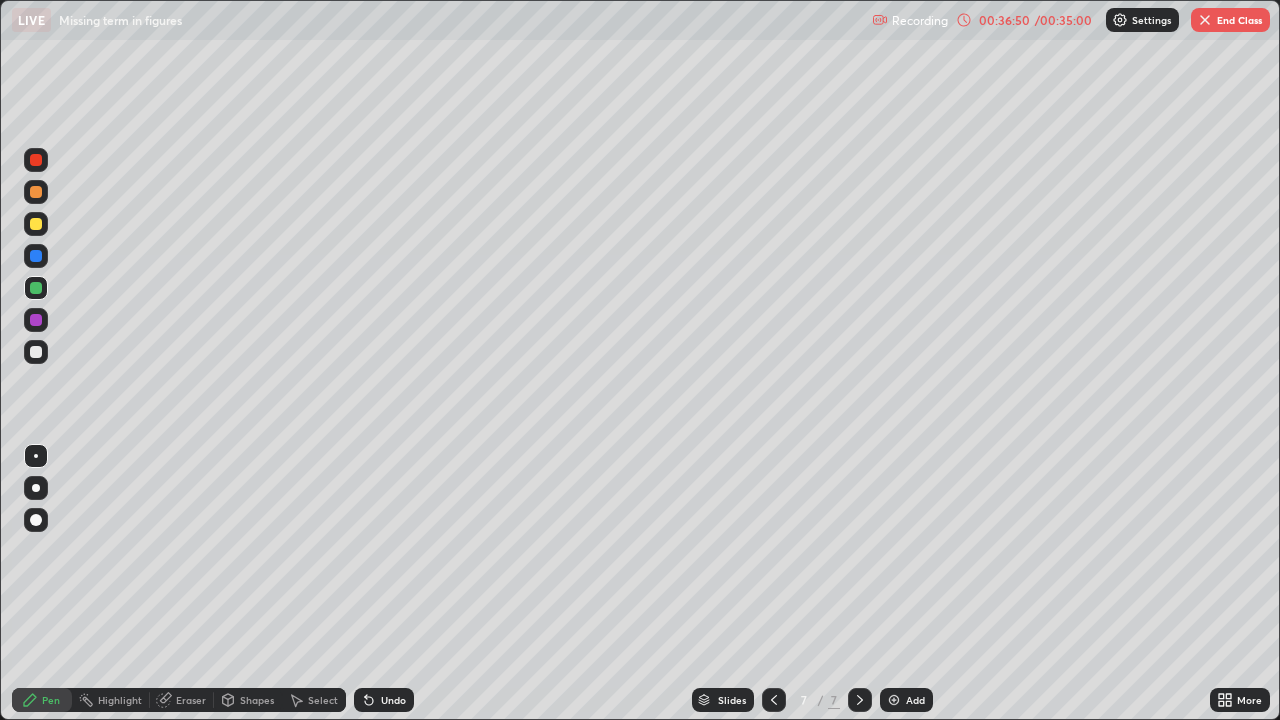 click 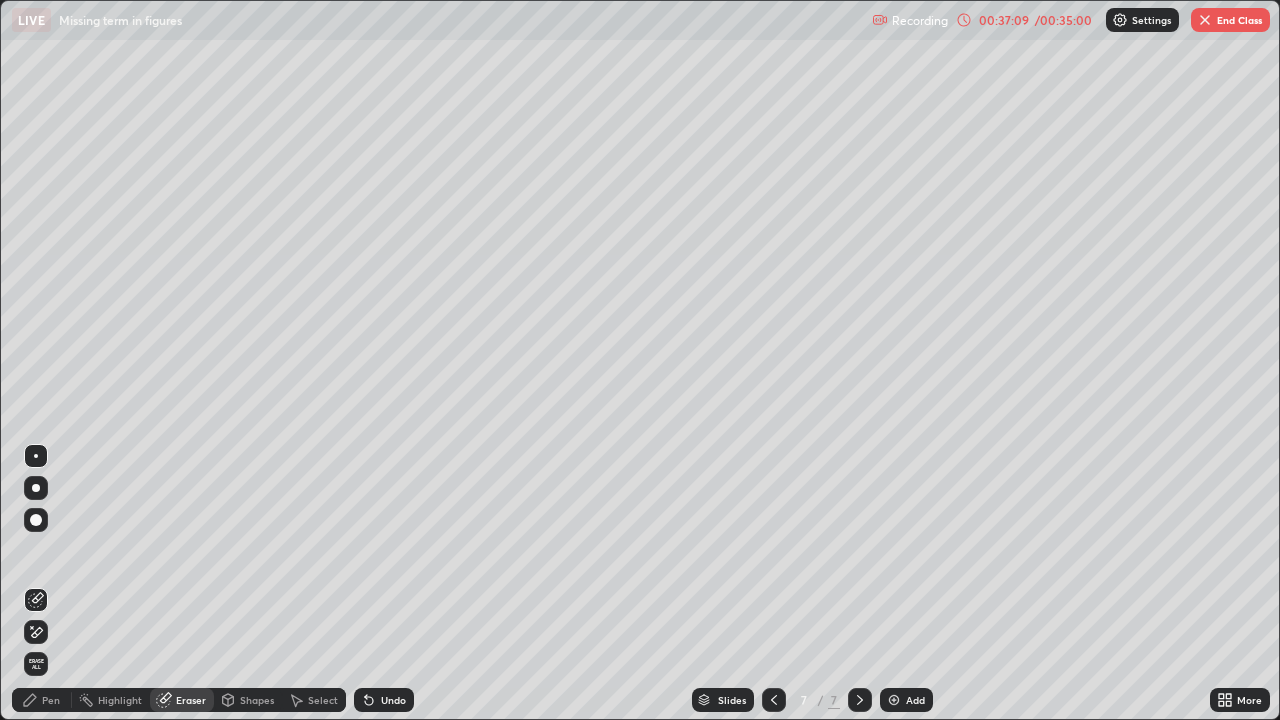 click on "Pen" at bounding box center (51, 700) 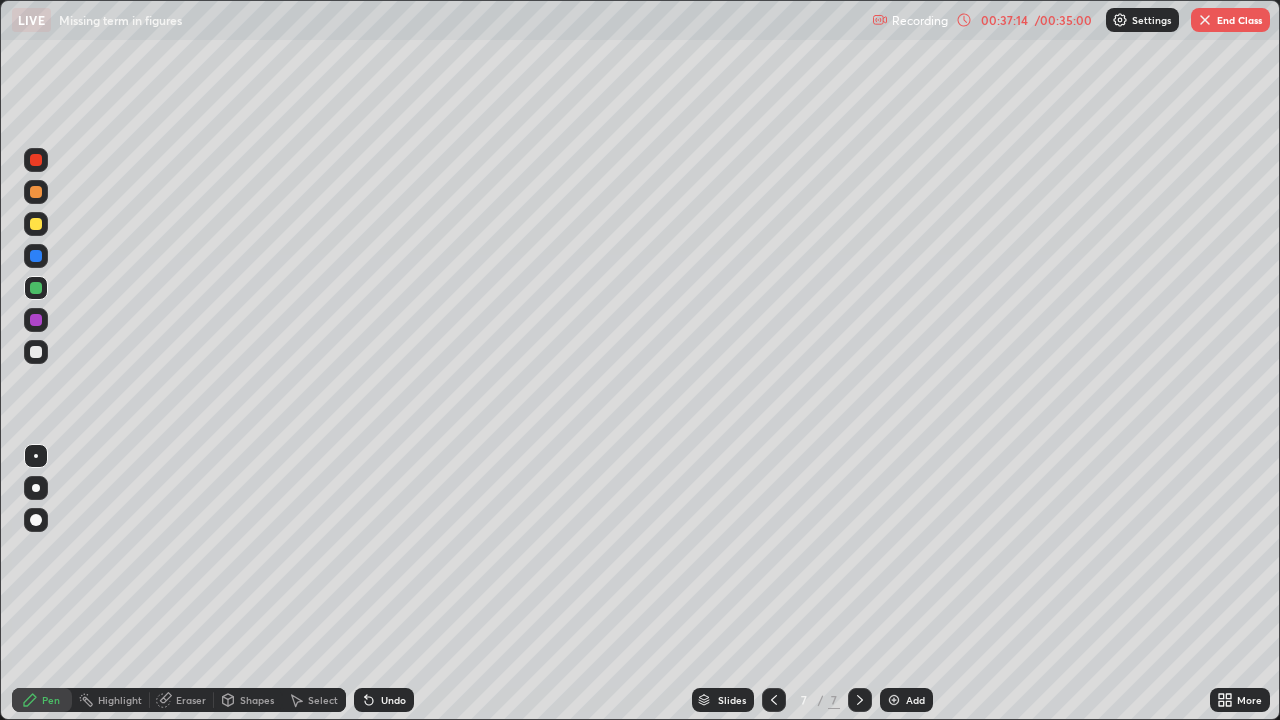 click at bounding box center [36, 488] 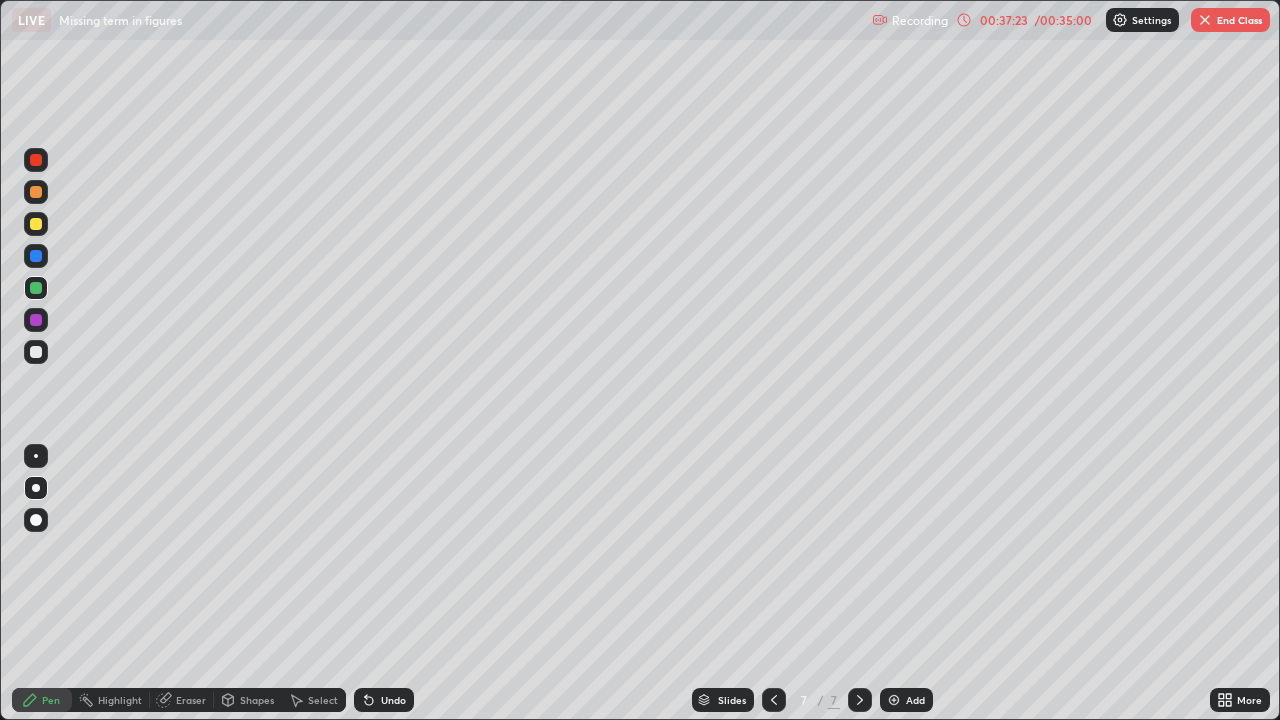 click on "Setting up your live class" at bounding box center (640, 360) 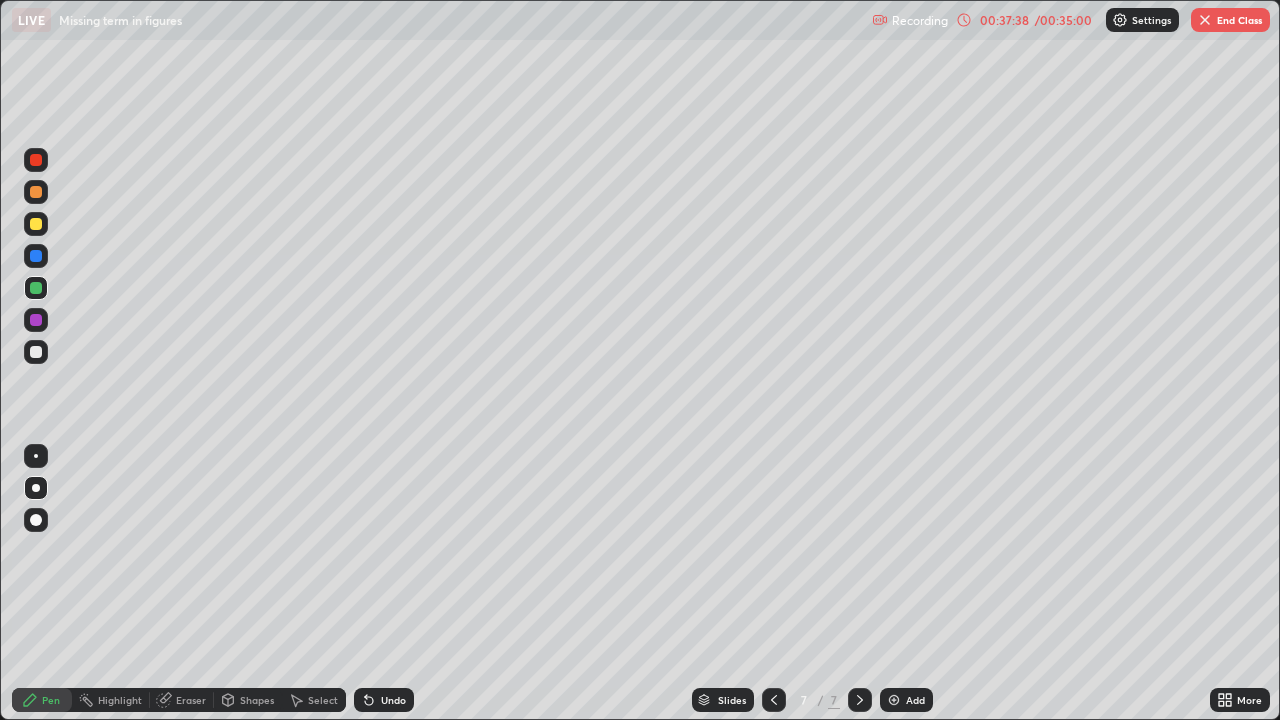 click 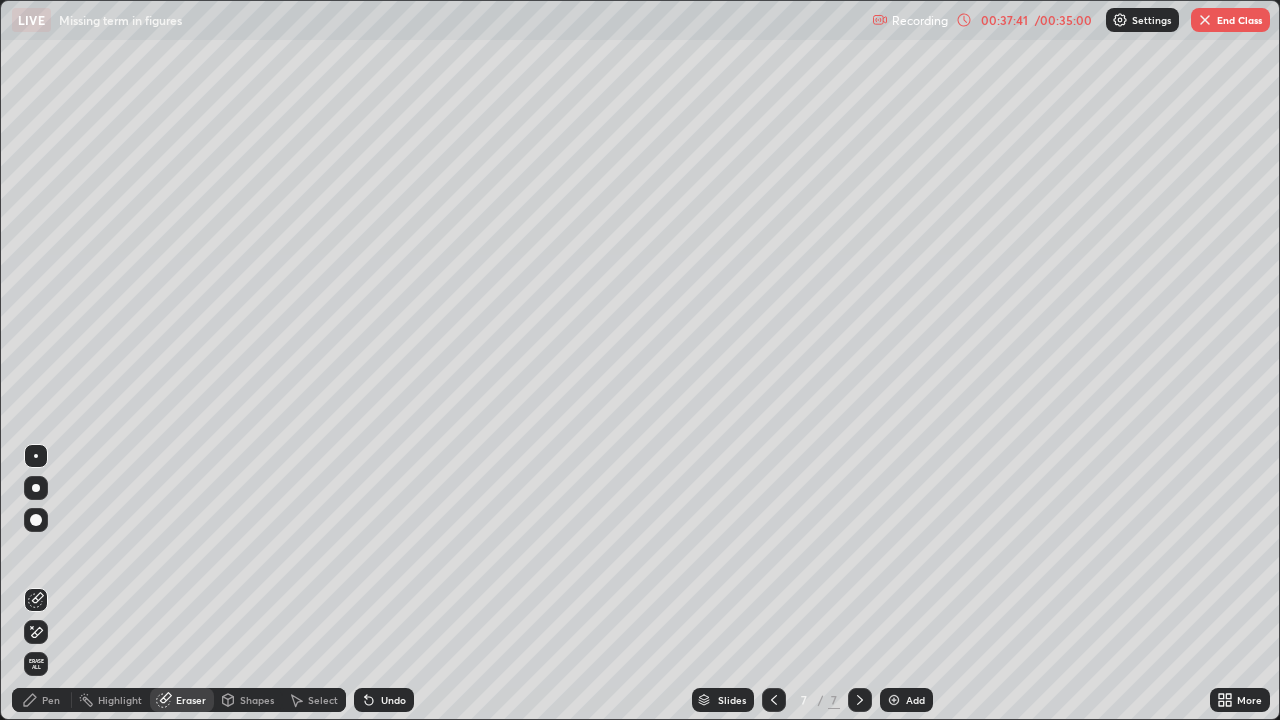 click on "Highlight" at bounding box center (120, 700) 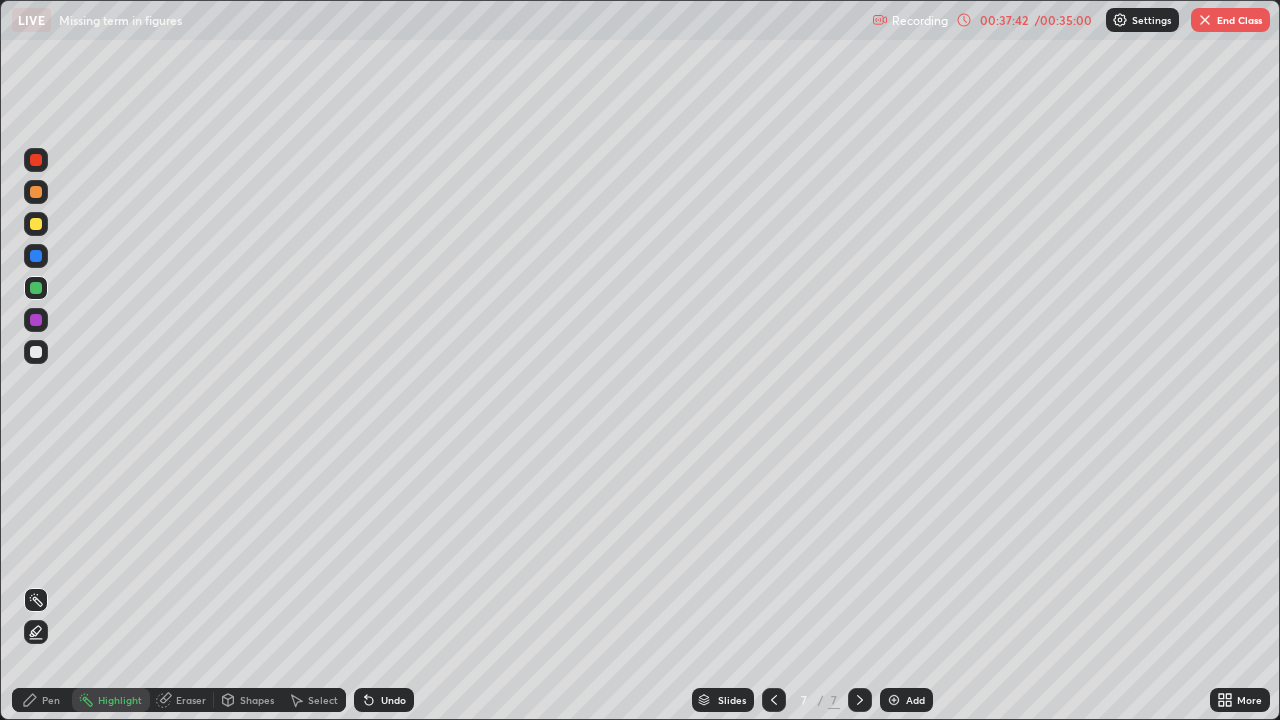 click 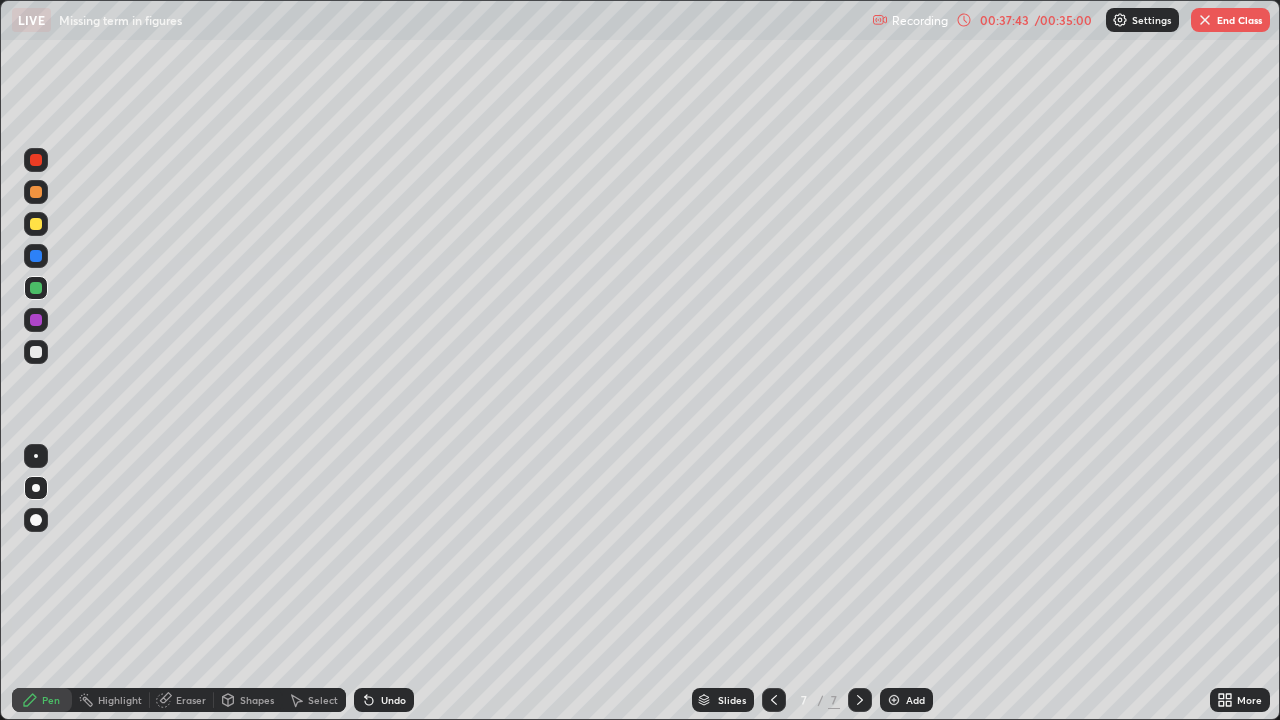 click 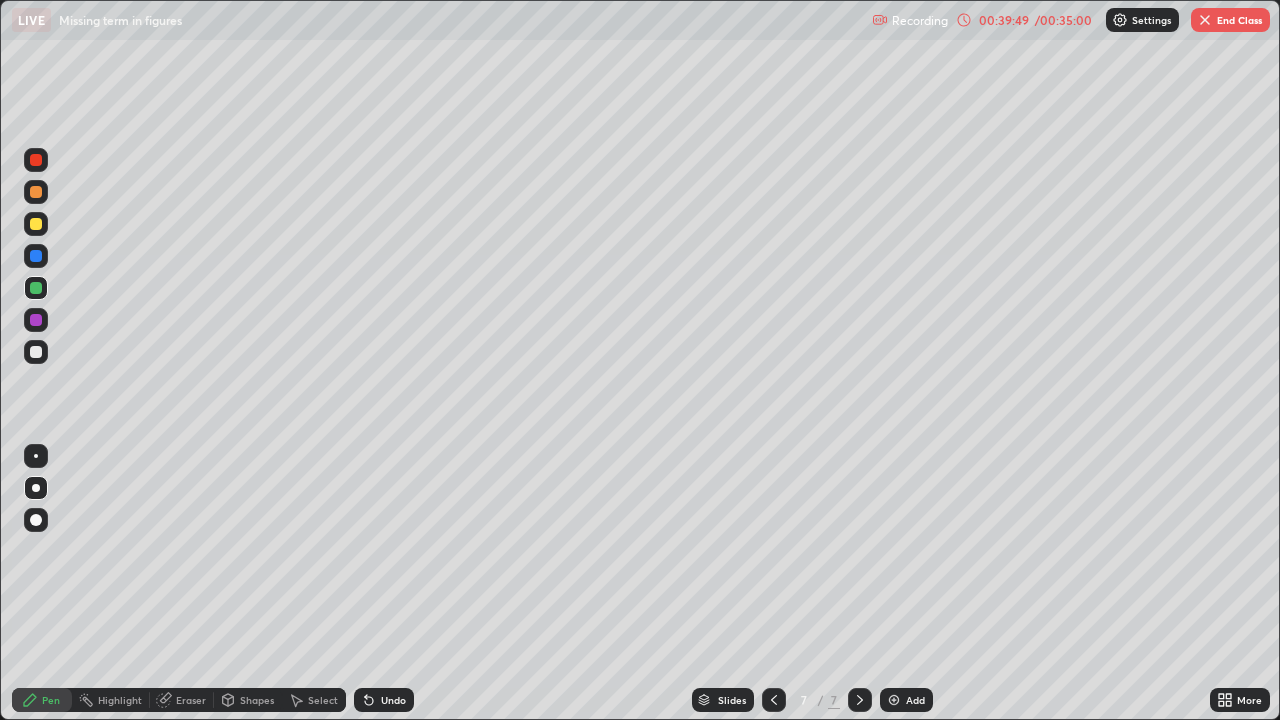 click on "End Class" at bounding box center [1230, 20] 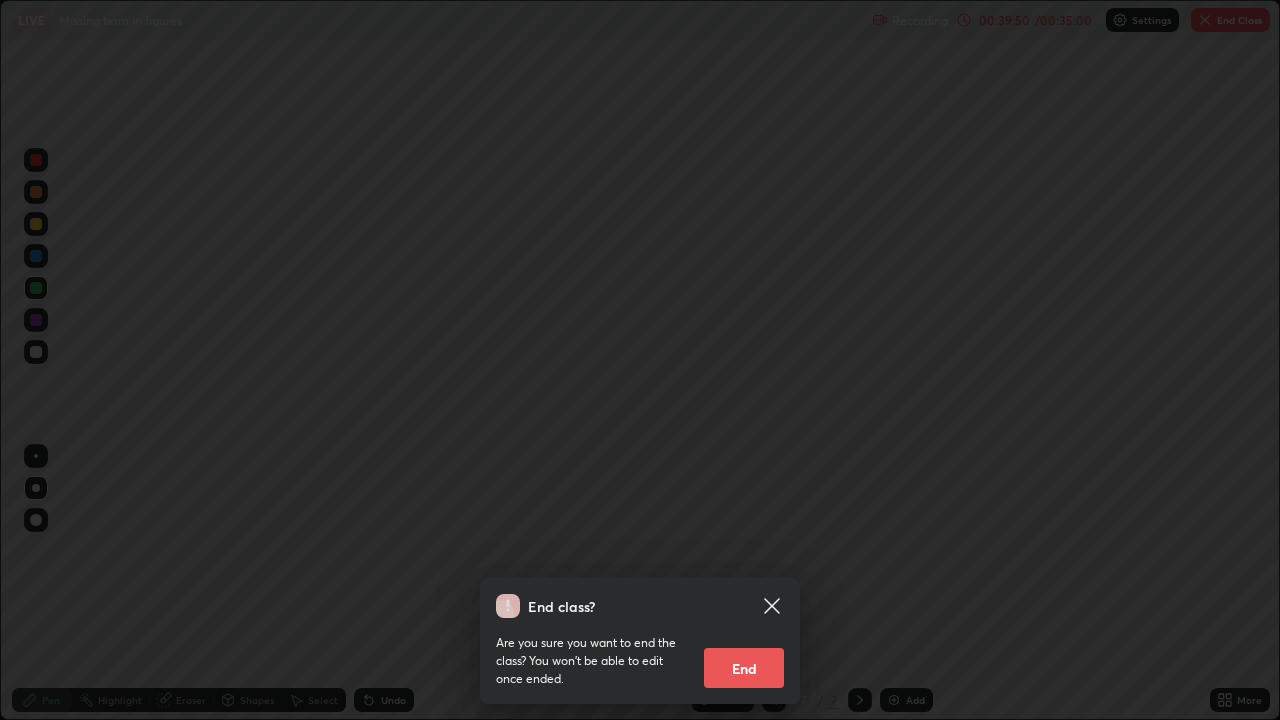 click on "End" at bounding box center [744, 668] 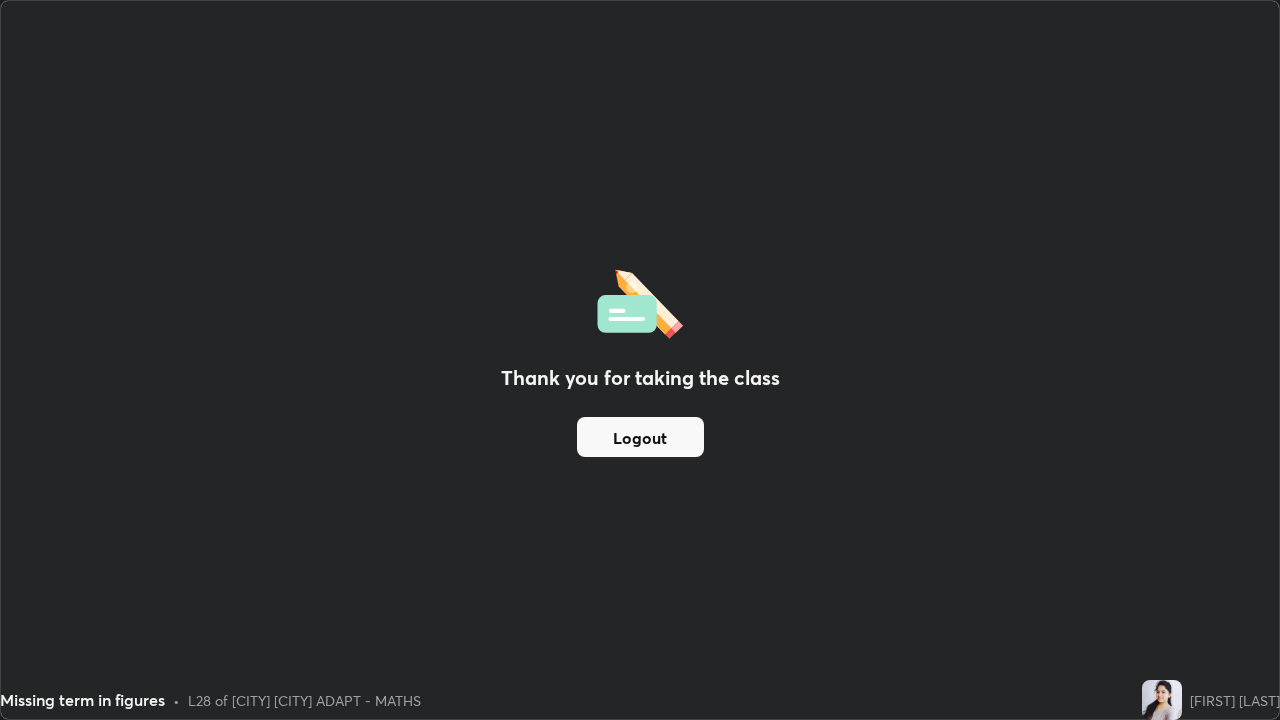 click on "Logout" at bounding box center (640, 437) 